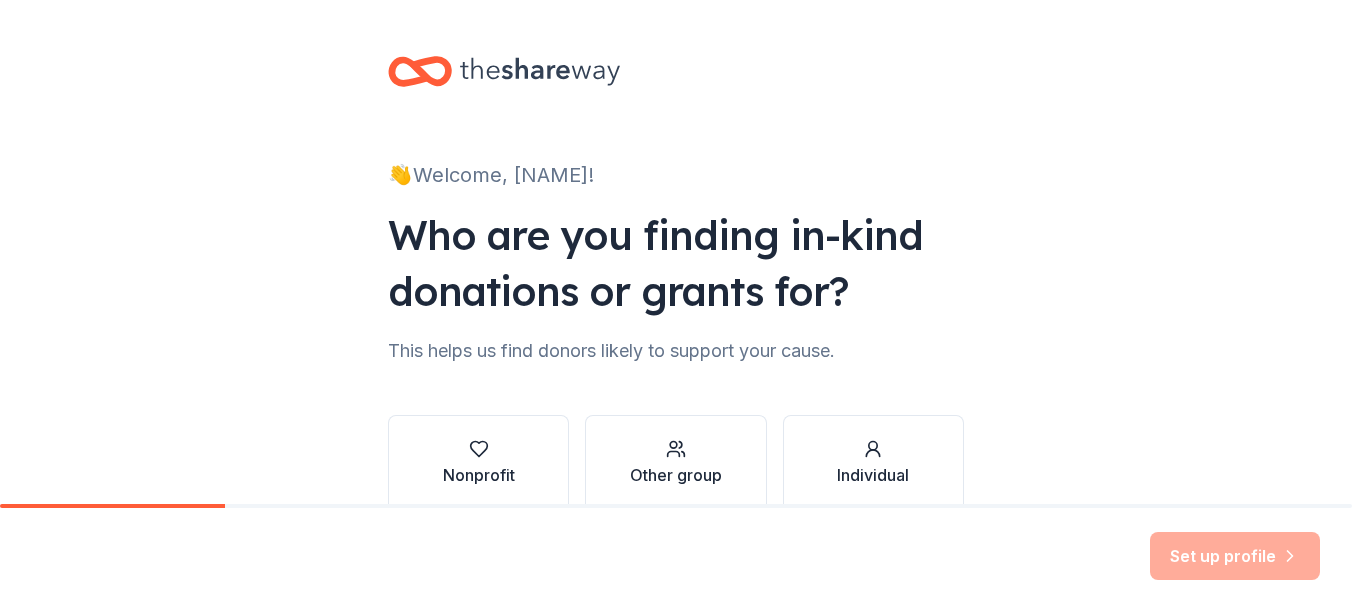 scroll, scrollTop: 0, scrollLeft: 0, axis: both 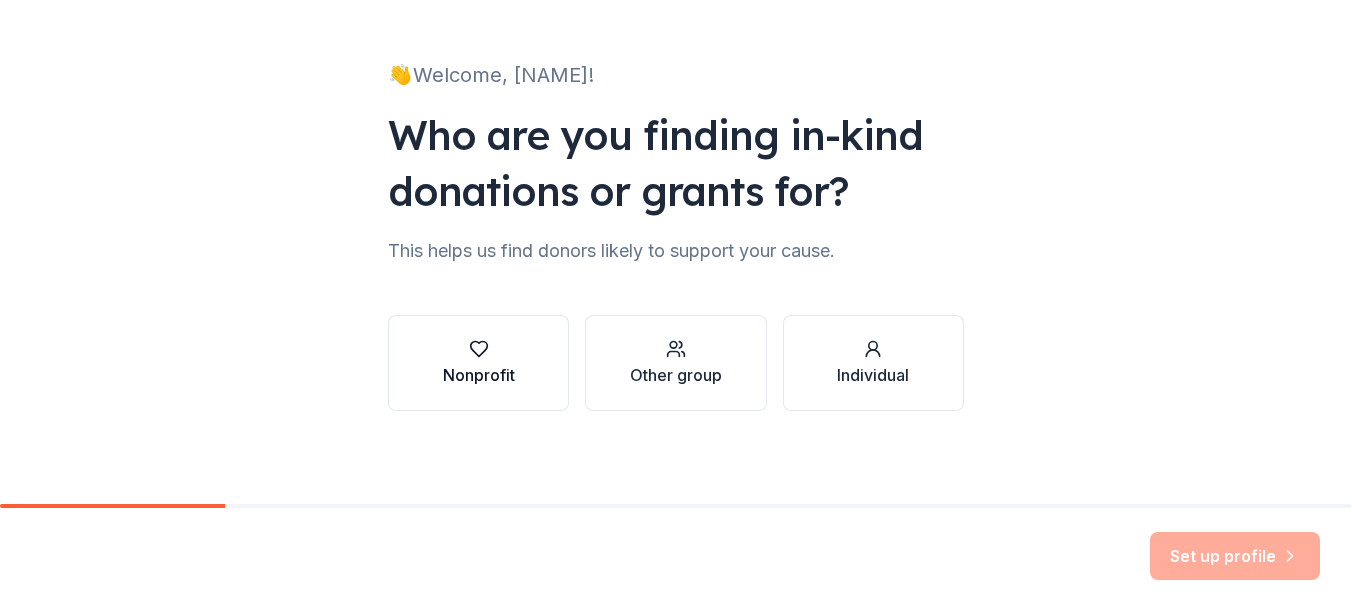 click on "Nonprofit" at bounding box center [478, 363] 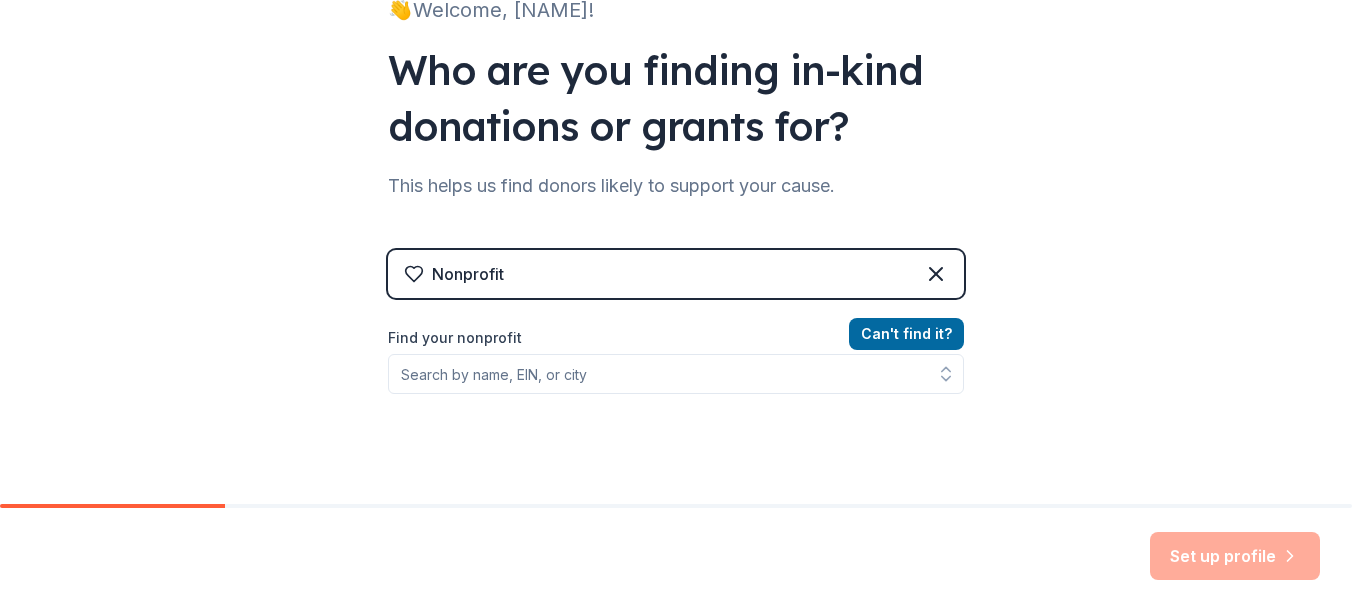 scroll, scrollTop: 200, scrollLeft: 0, axis: vertical 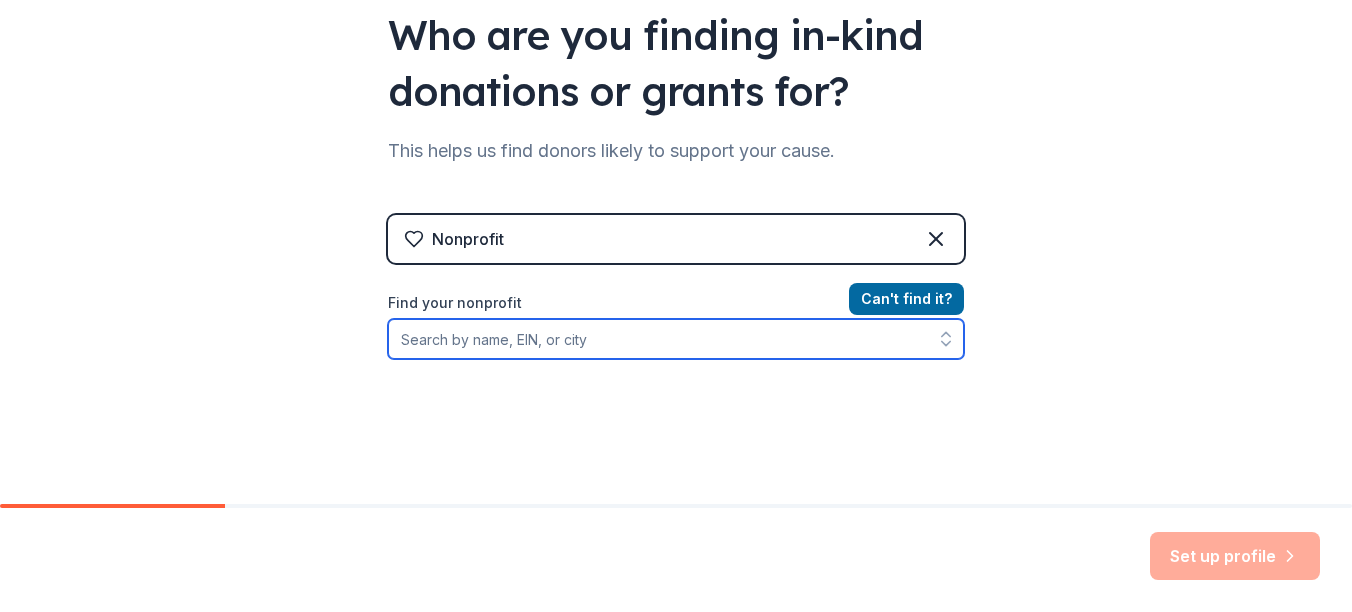 click on "Find your nonprofit" at bounding box center (676, 339) 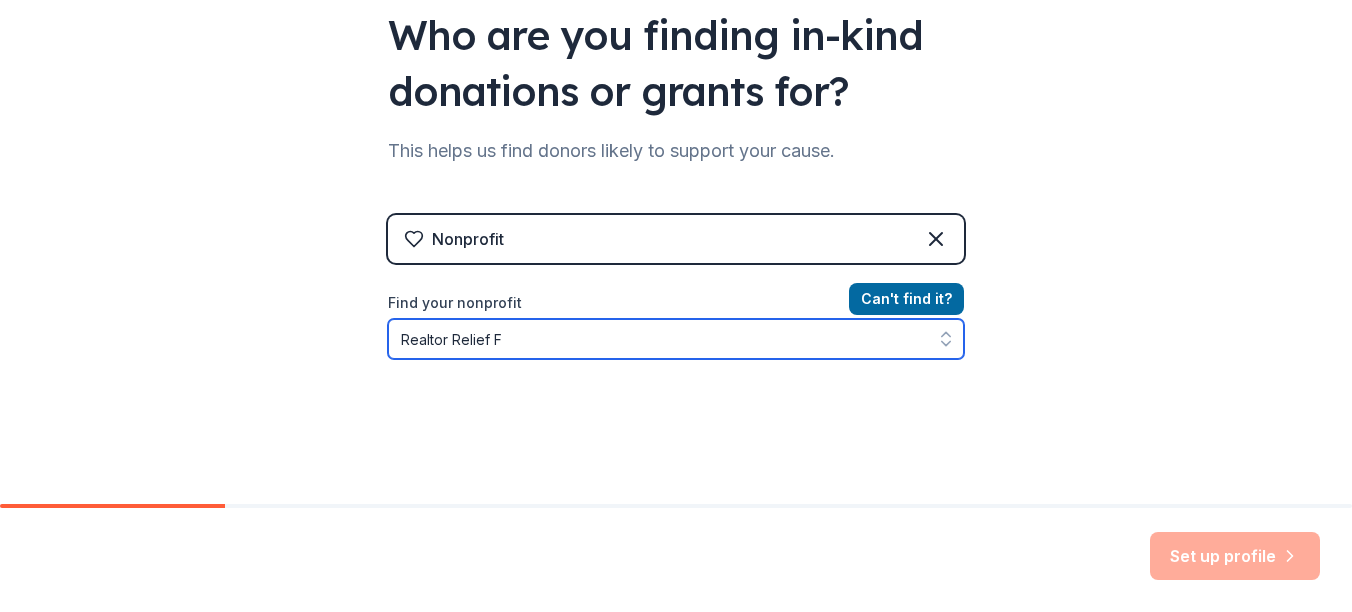 type on "Realtor Relief" 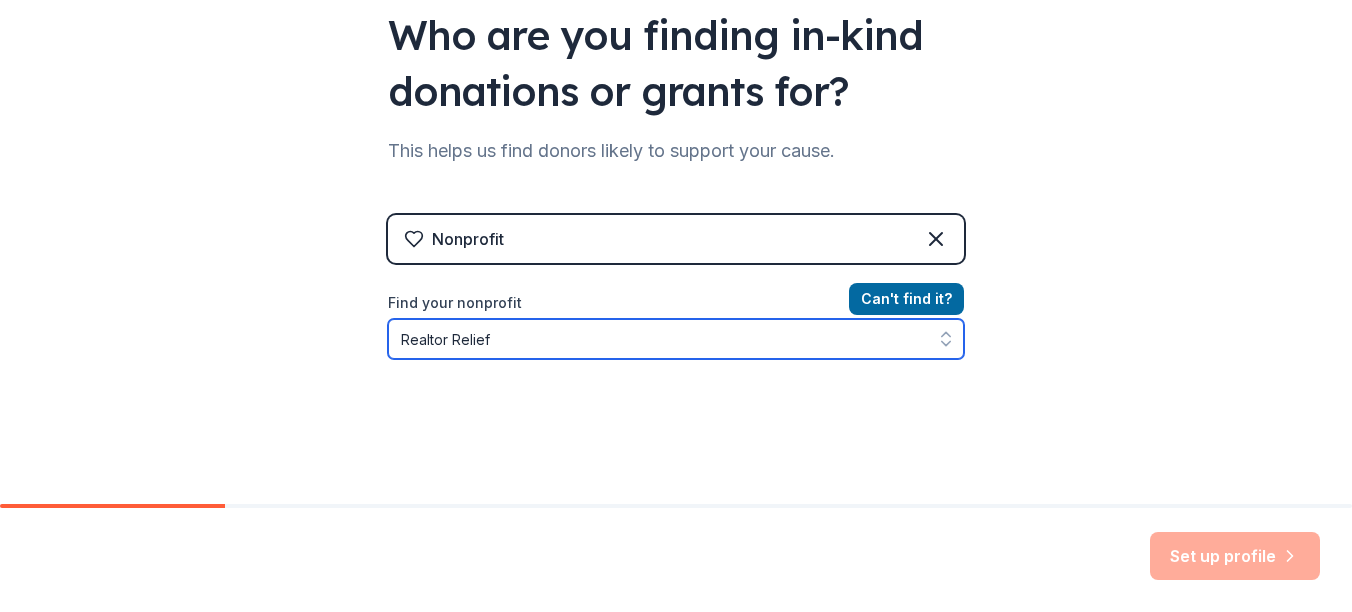 scroll, scrollTop: 299, scrollLeft: 0, axis: vertical 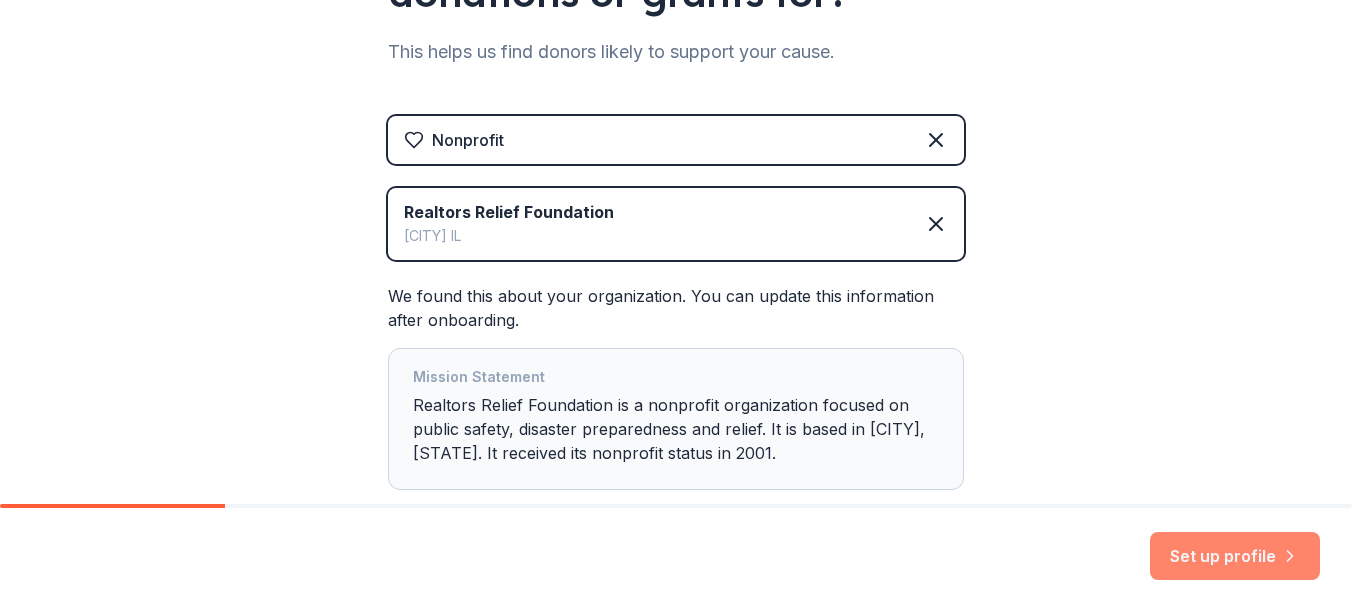 click on "Set up profile" at bounding box center (1235, 556) 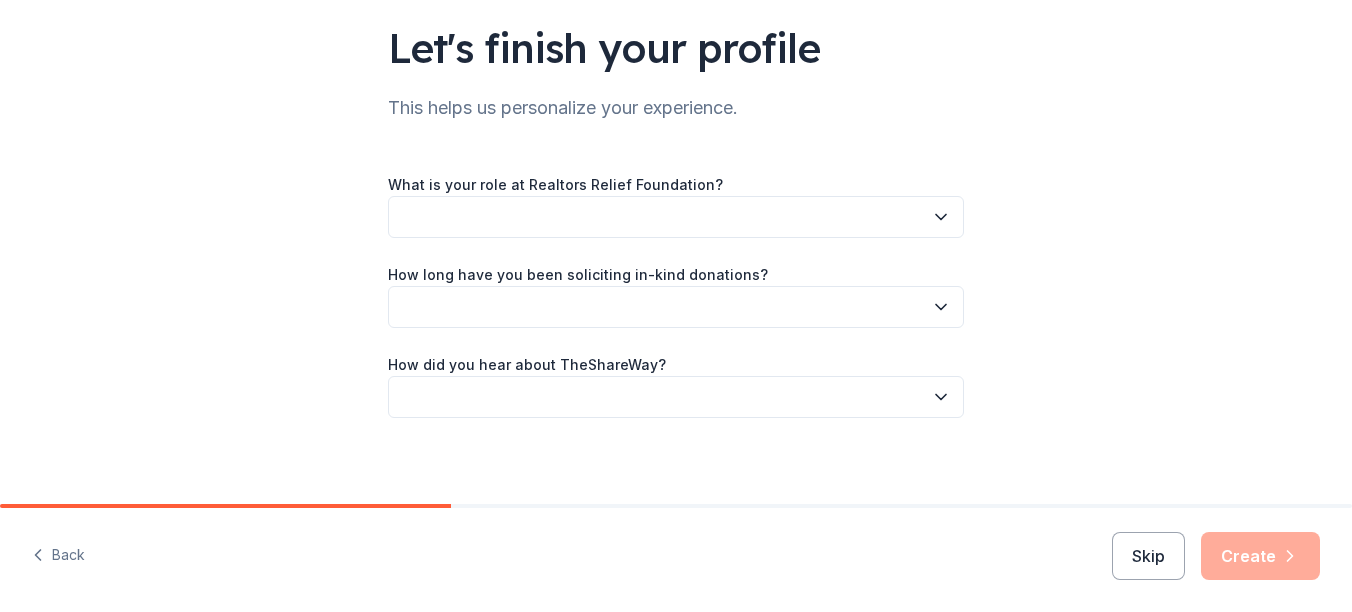 scroll, scrollTop: 149, scrollLeft: 0, axis: vertical 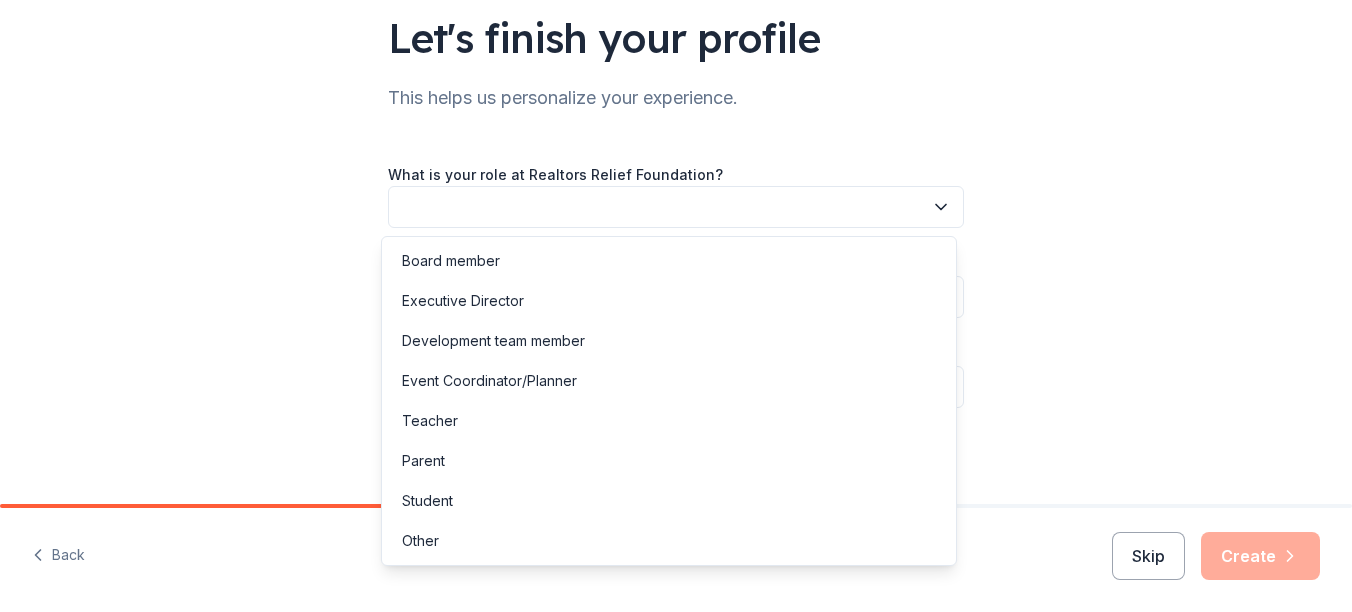 click at bounding box center [676, 207] 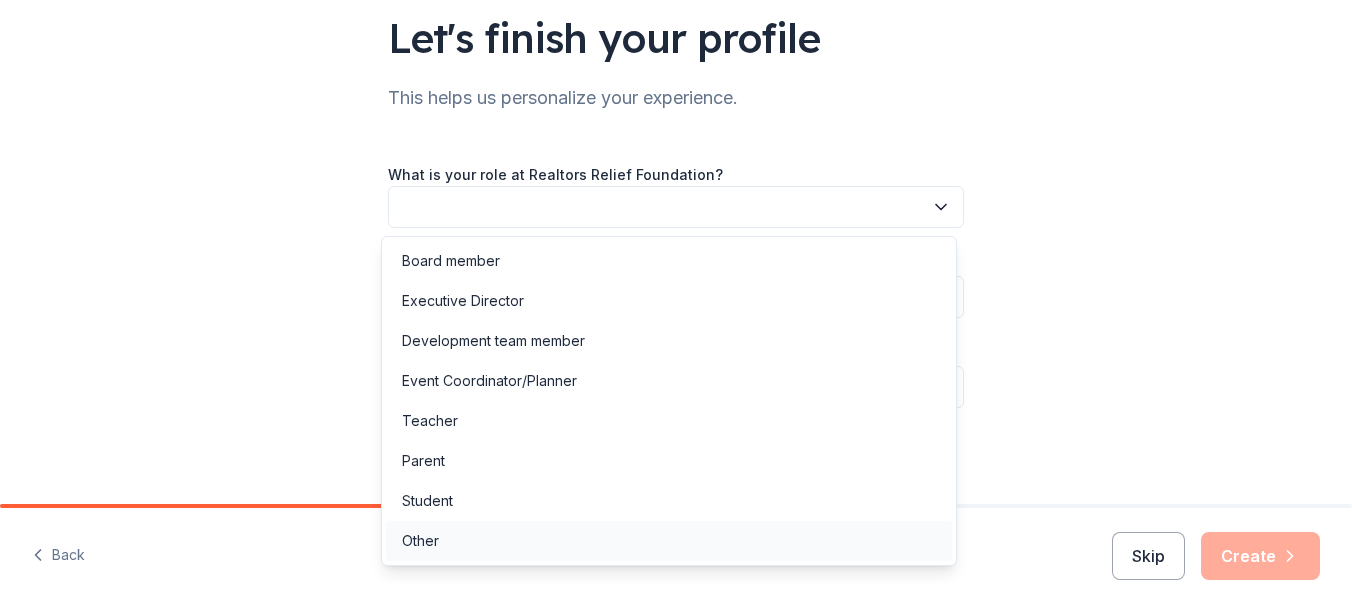 click on "Other" at bounding box center (669, 541) 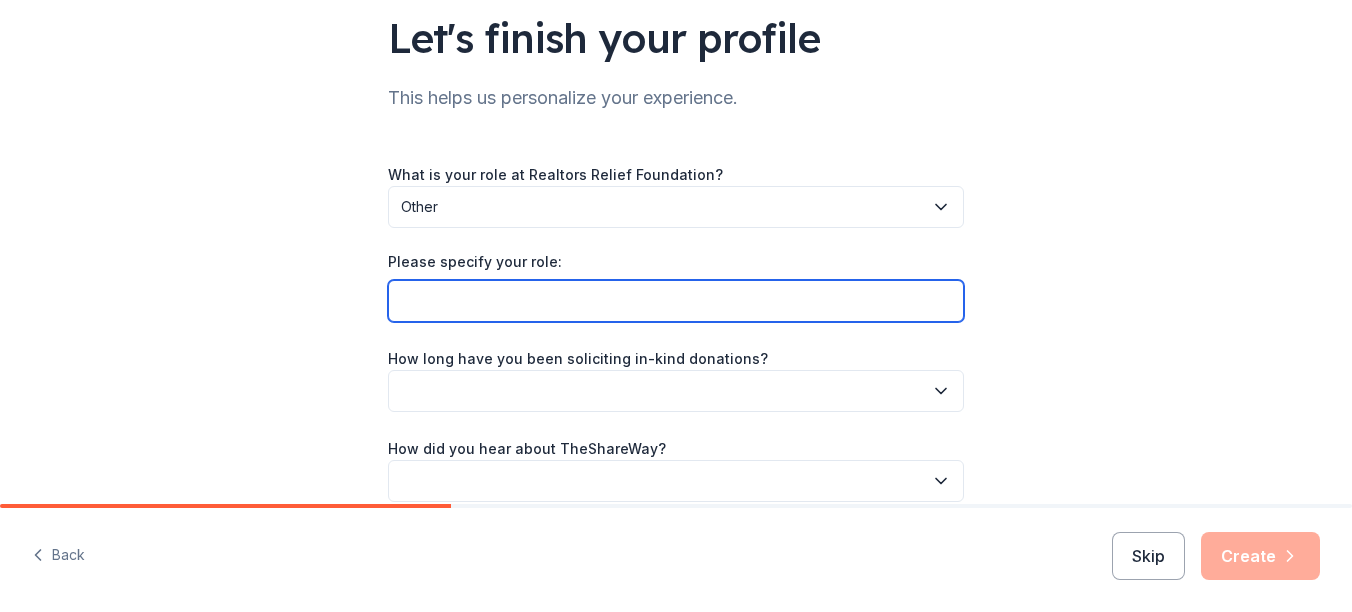 click on "Please specify your role:" at bounding box center [676, 301] 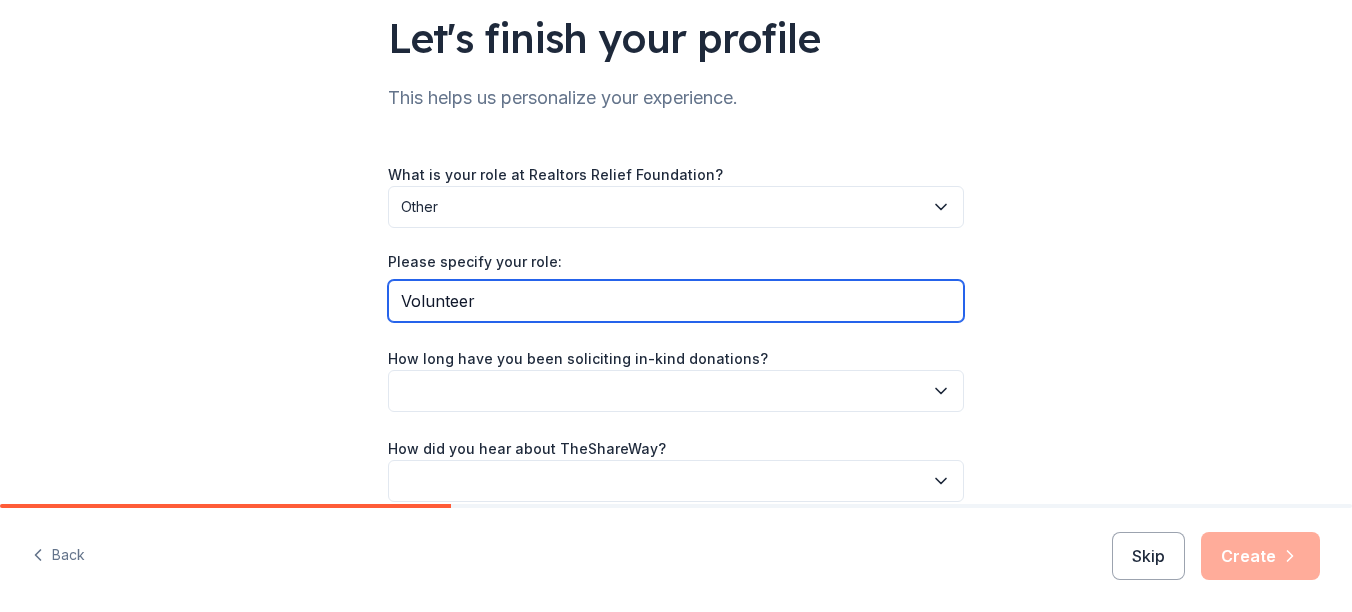 type on "Volunteer" 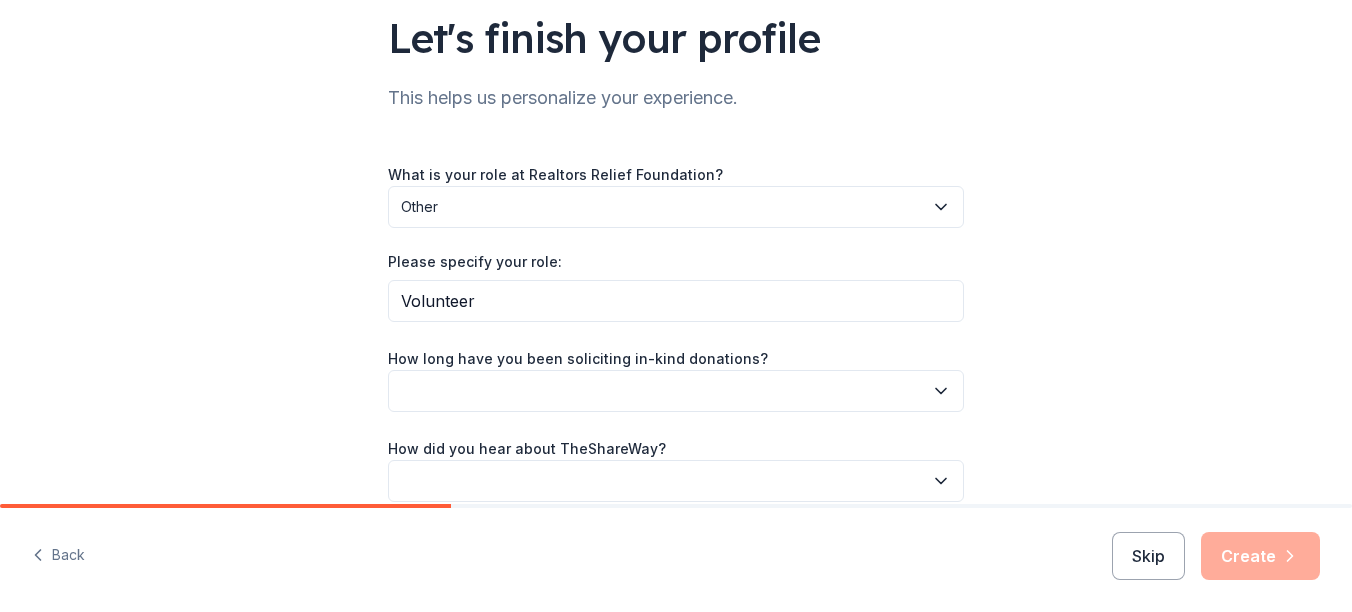 click at bounding box center (676, 391) 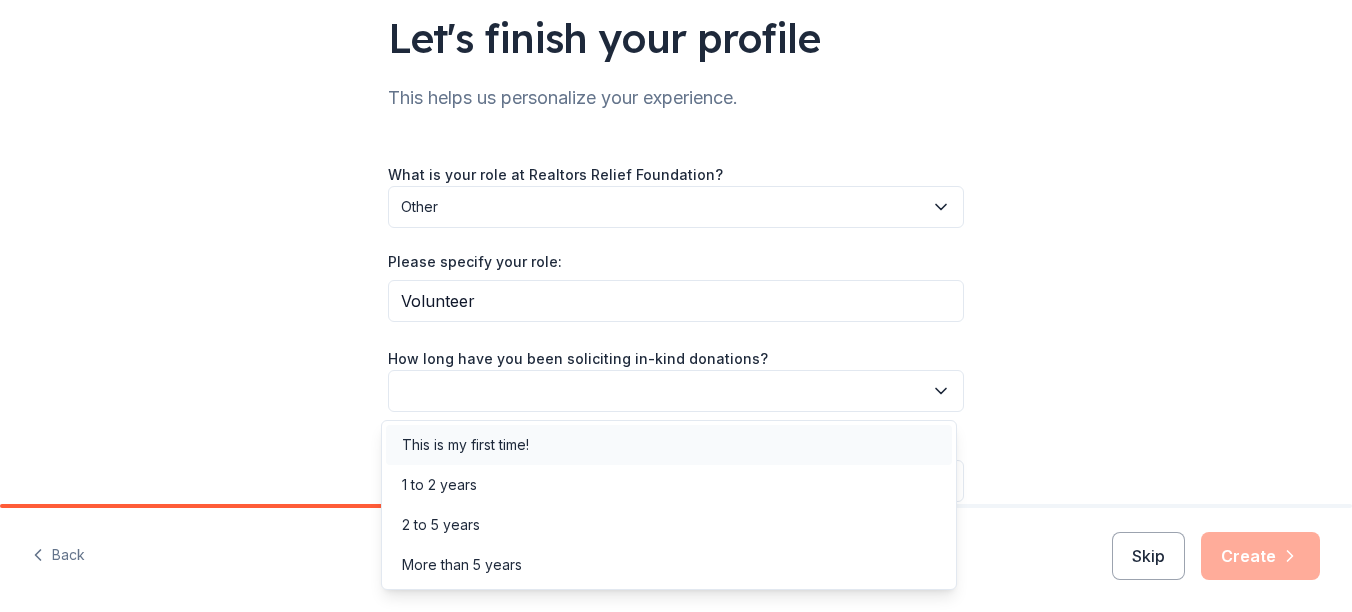 click on "This is my first time!" at bounding box center (465, 445) 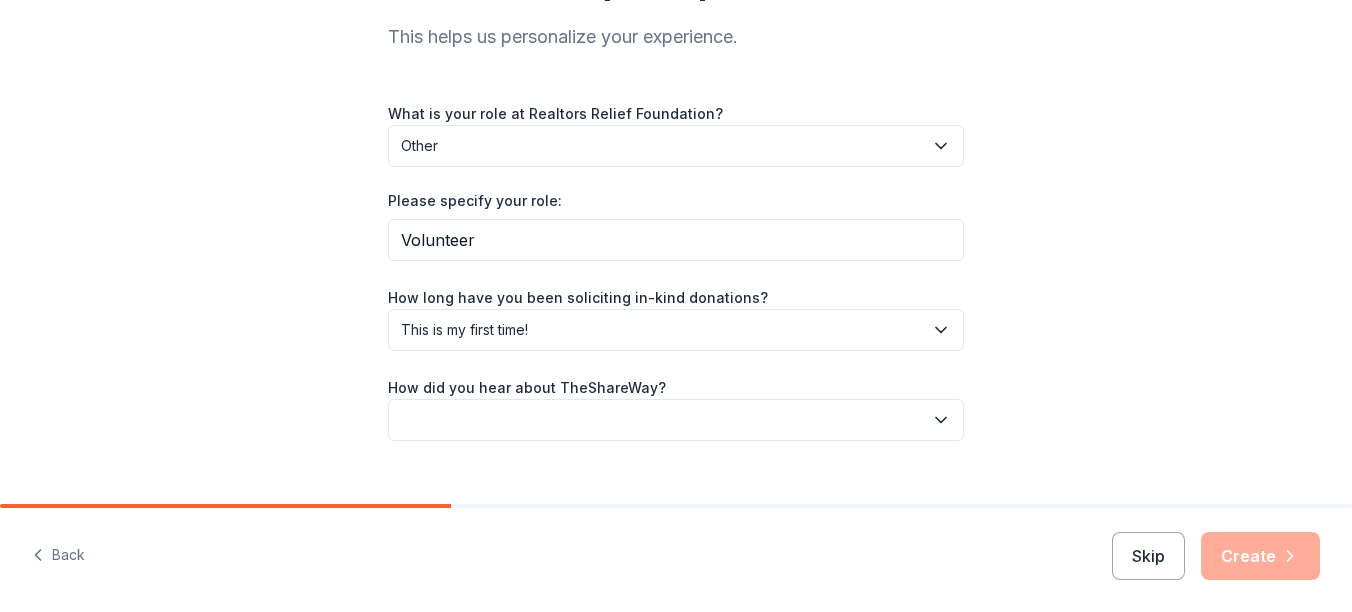 scroll, scrollTop: 243, scrollLeft: 0, axis: vertical 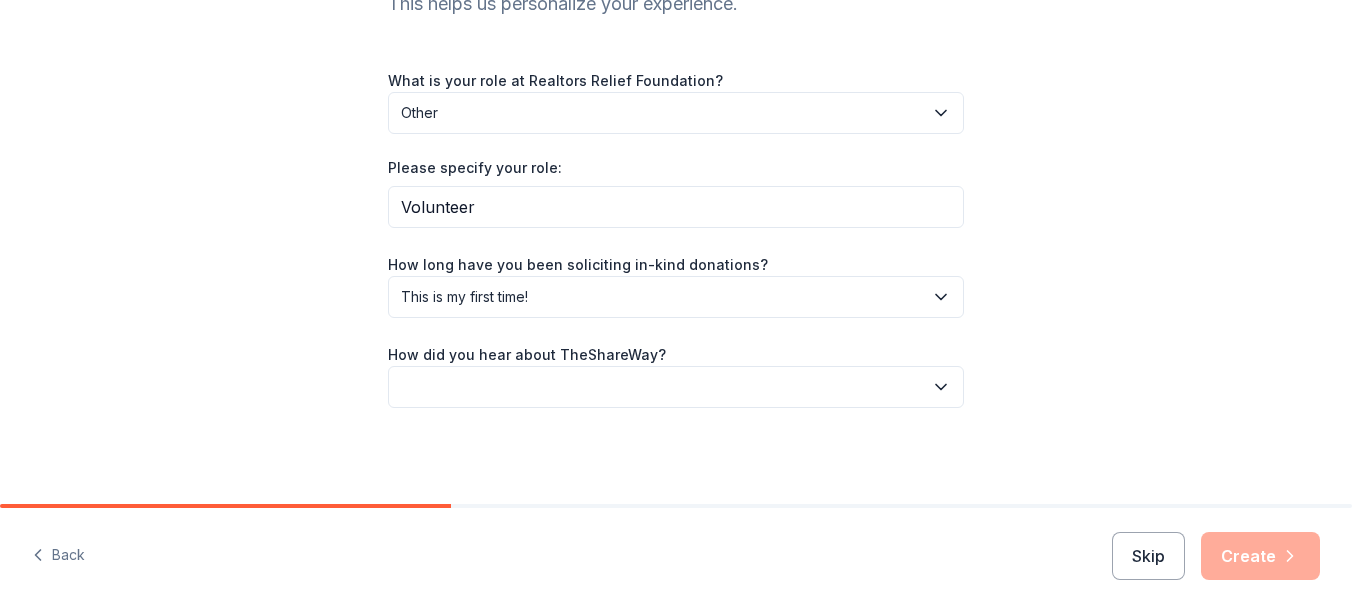 click at bounding box center (676, 387) 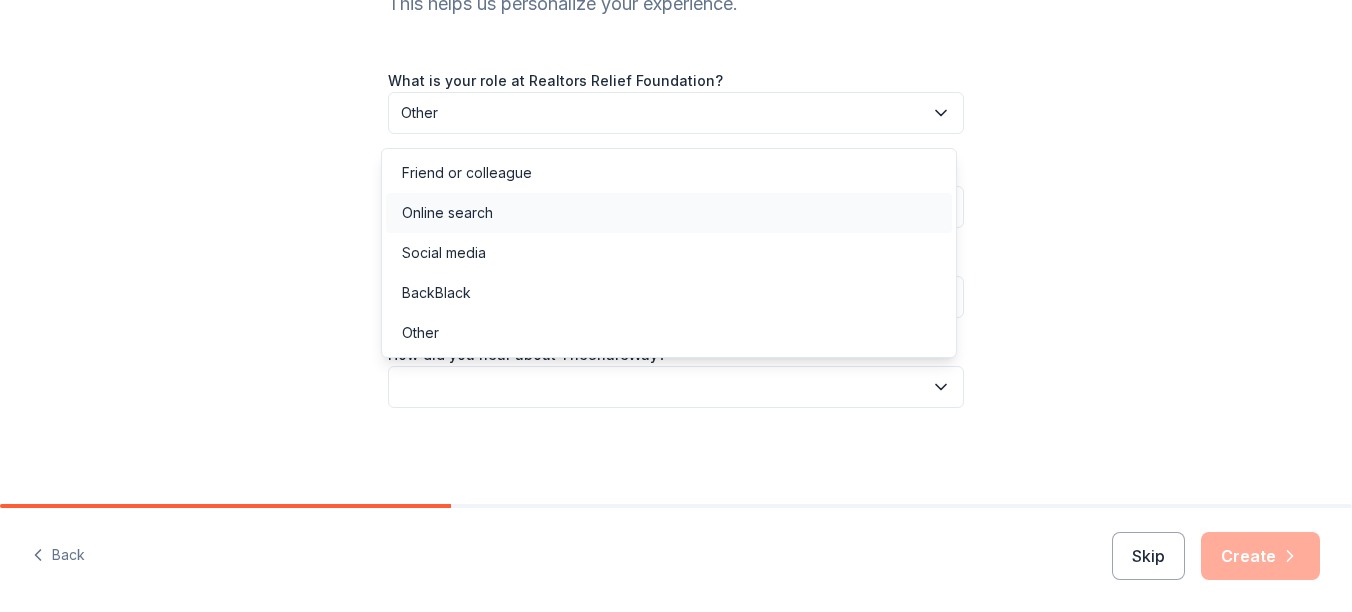 click on "Online search" at bounding box center [669, 213] 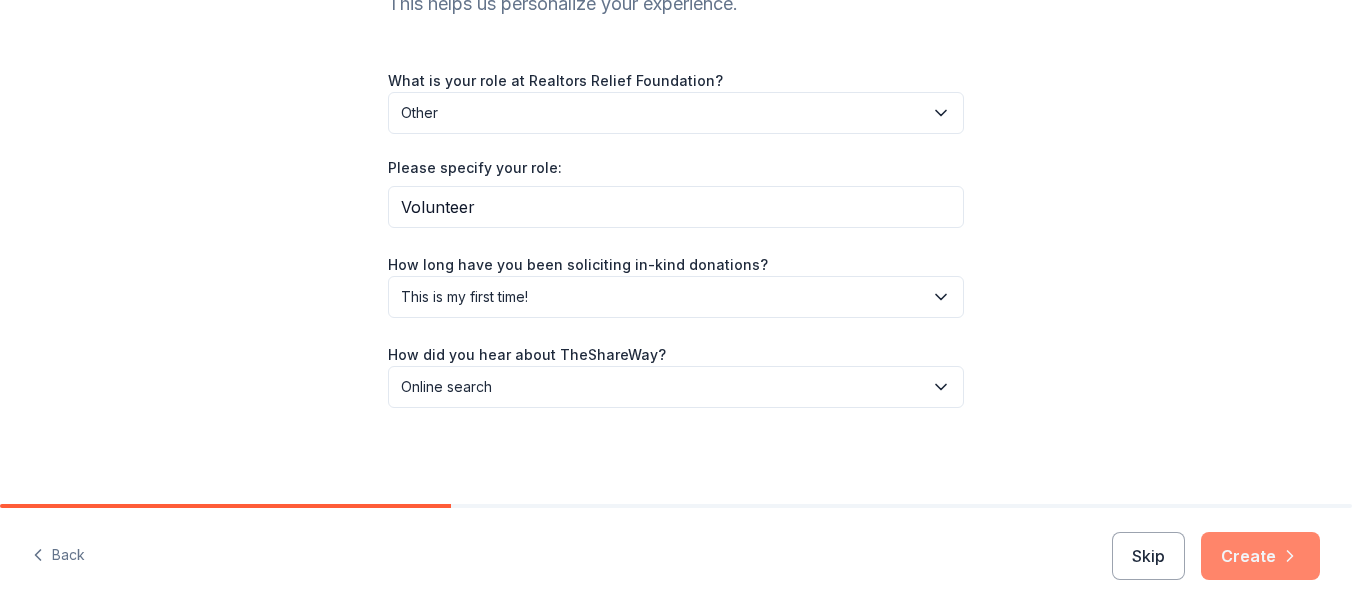 click on "Create" at bounding box center (1260, 556) 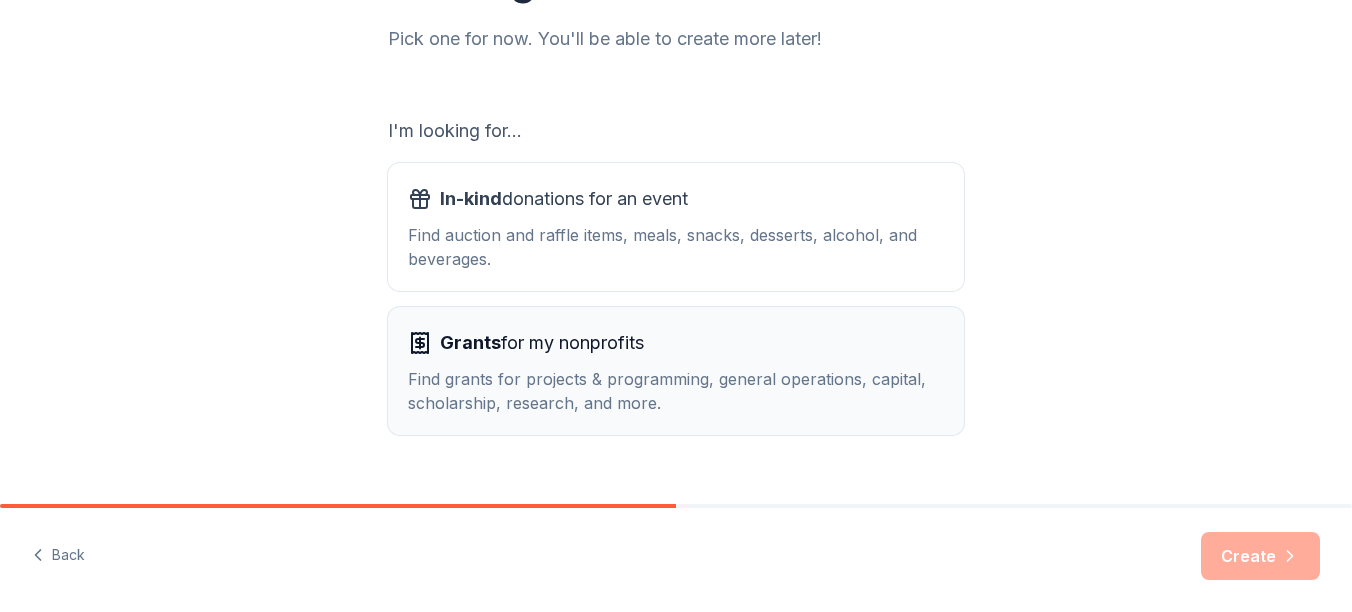 scroll, scrollTop: 300, scrollLeft: 0, axis: vertical 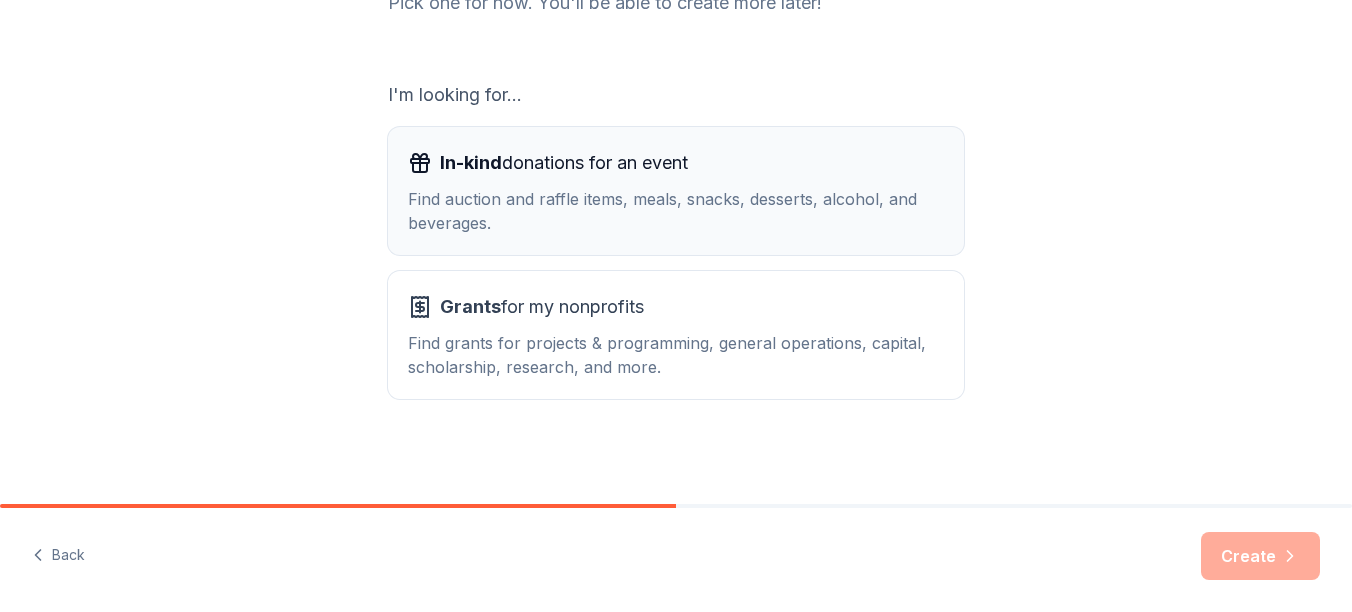 click on "Find auction and raffle items, meals, snacks, desserts, alcohol, and beverages." at bounding box center [676, 211] 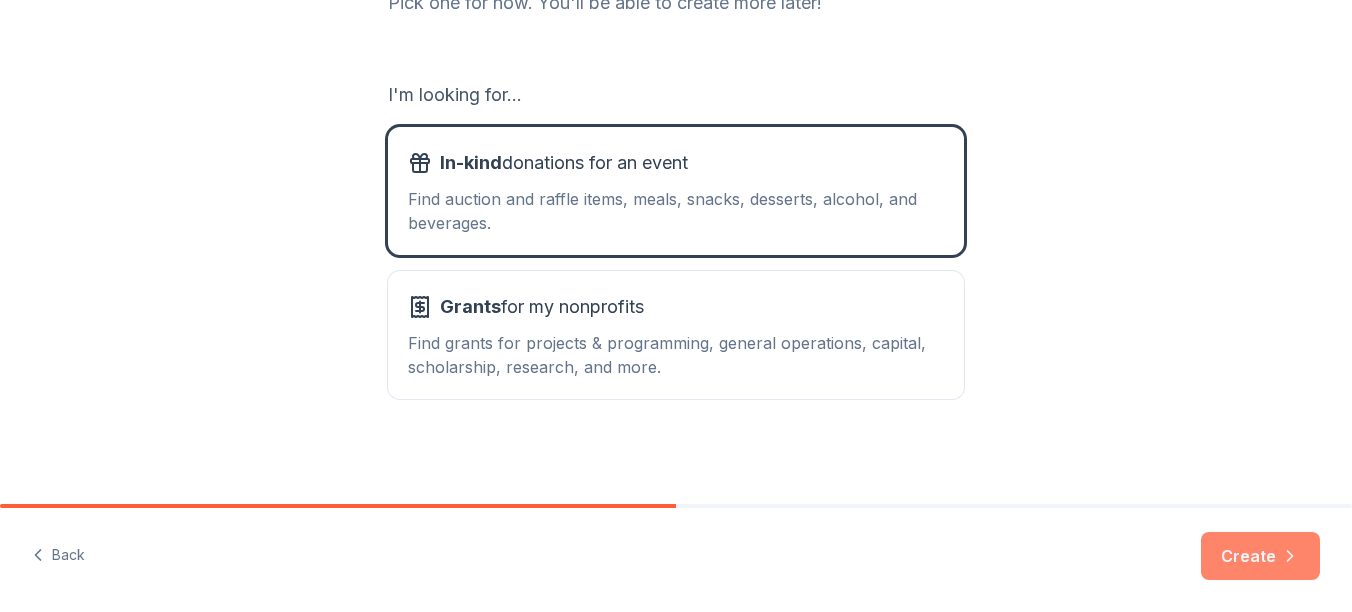 click on "Create" at bounding box center [1260, 556] 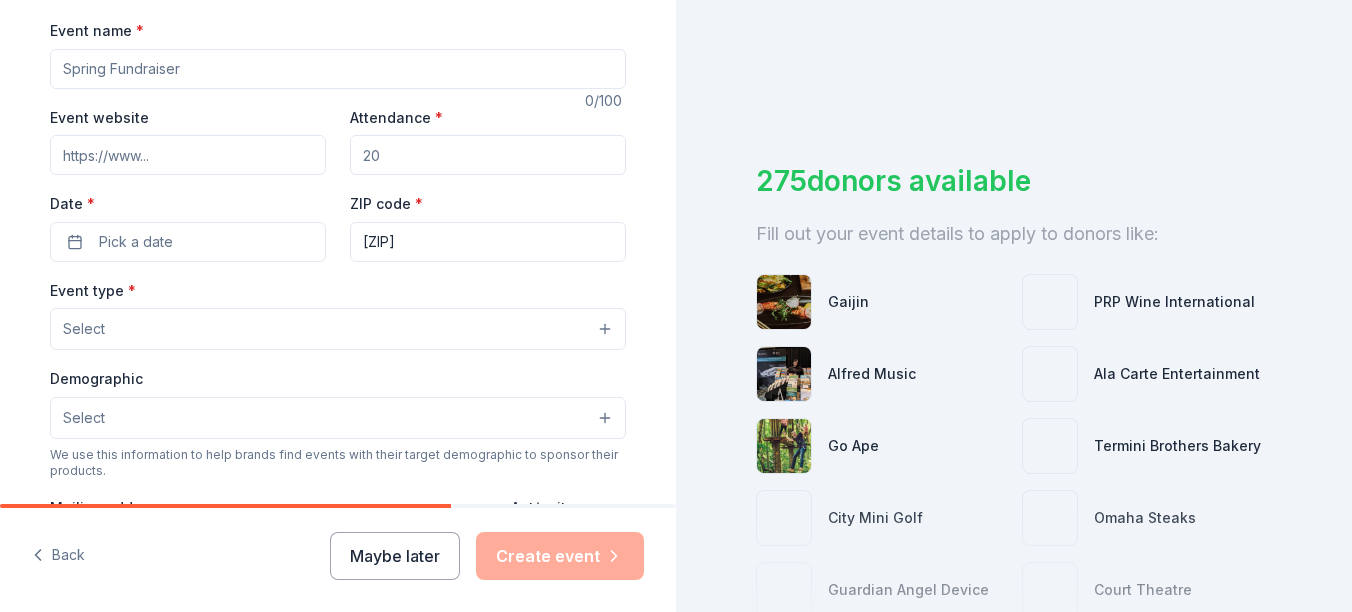 scroll, scrollTop: 300, scrollLeft: 0, axis: vertical 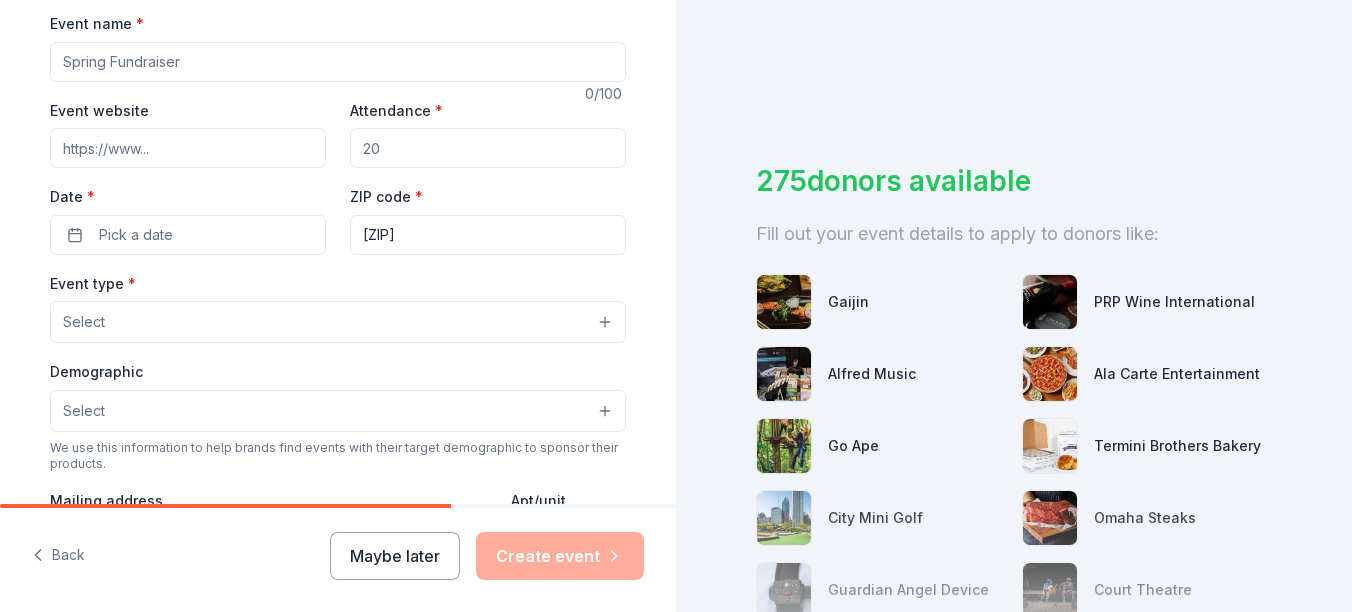 click on "Event name *" at bounding box center (338, 62) 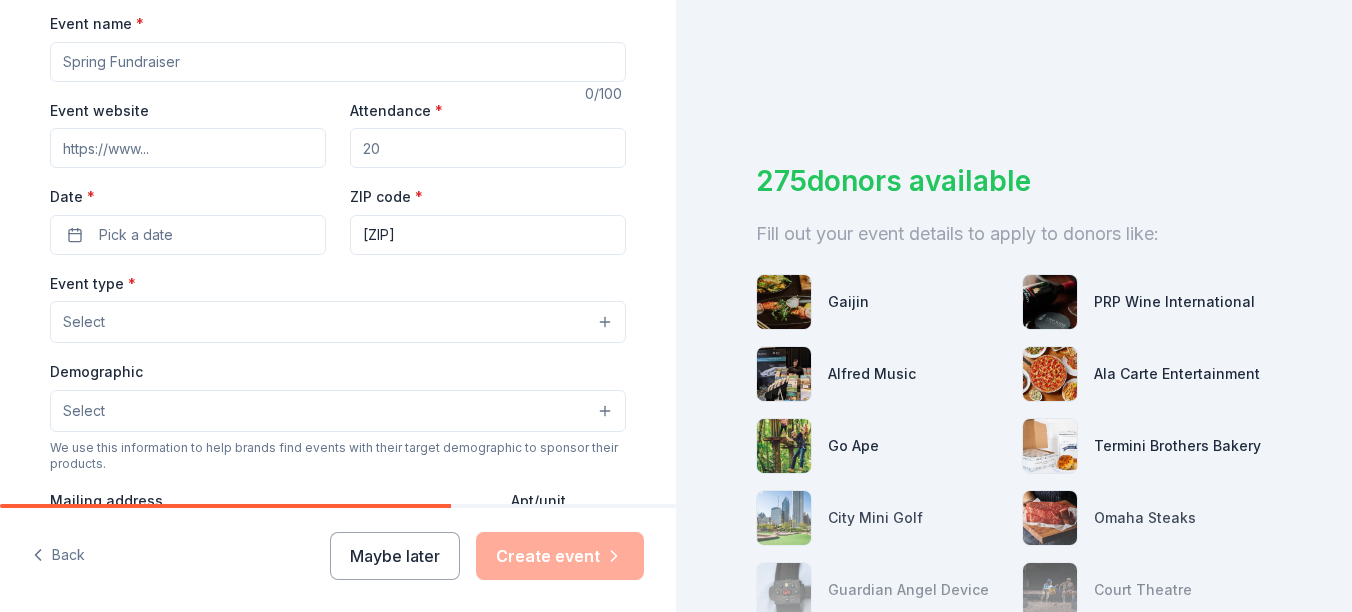 type on "Realtor Relief Fundraiser" 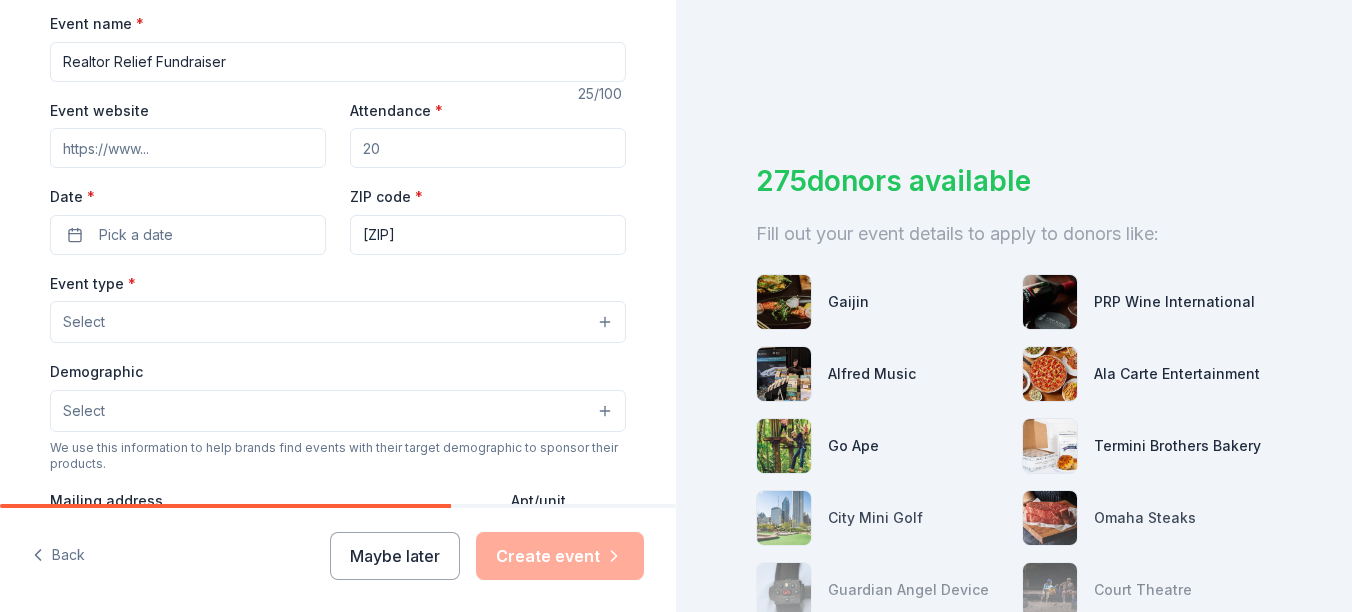 click on "Event website" at bounding box center (188, 148) 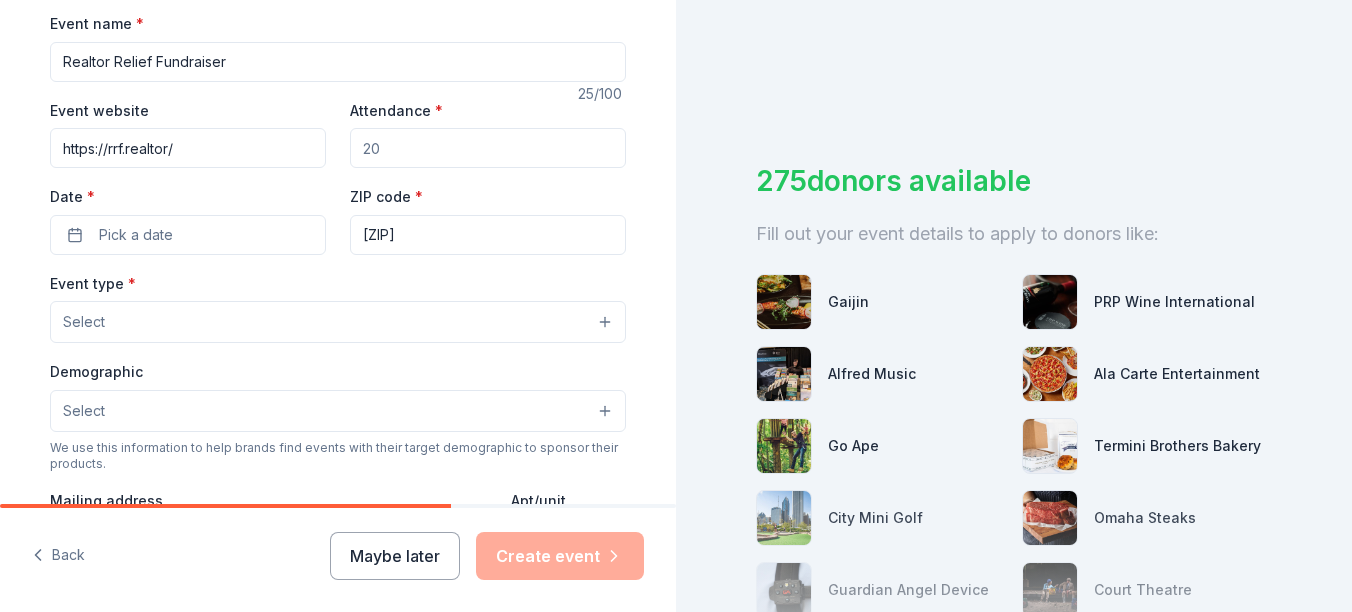 type on "https://rrf.realtor/" 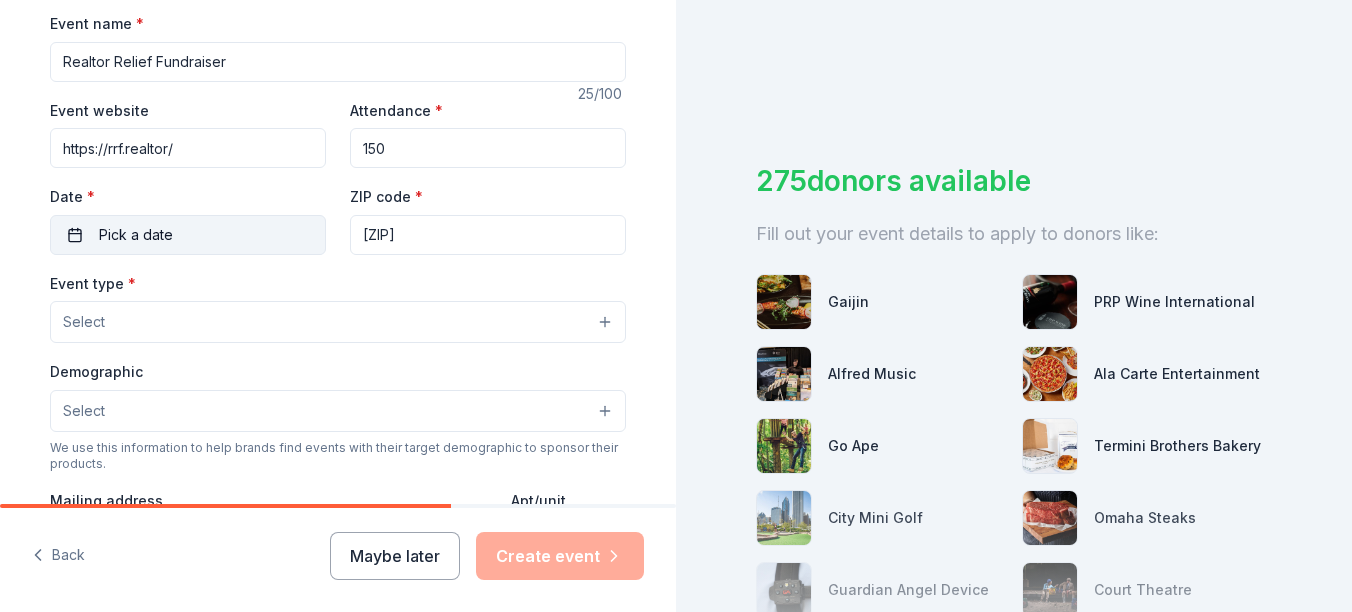 type on "150" 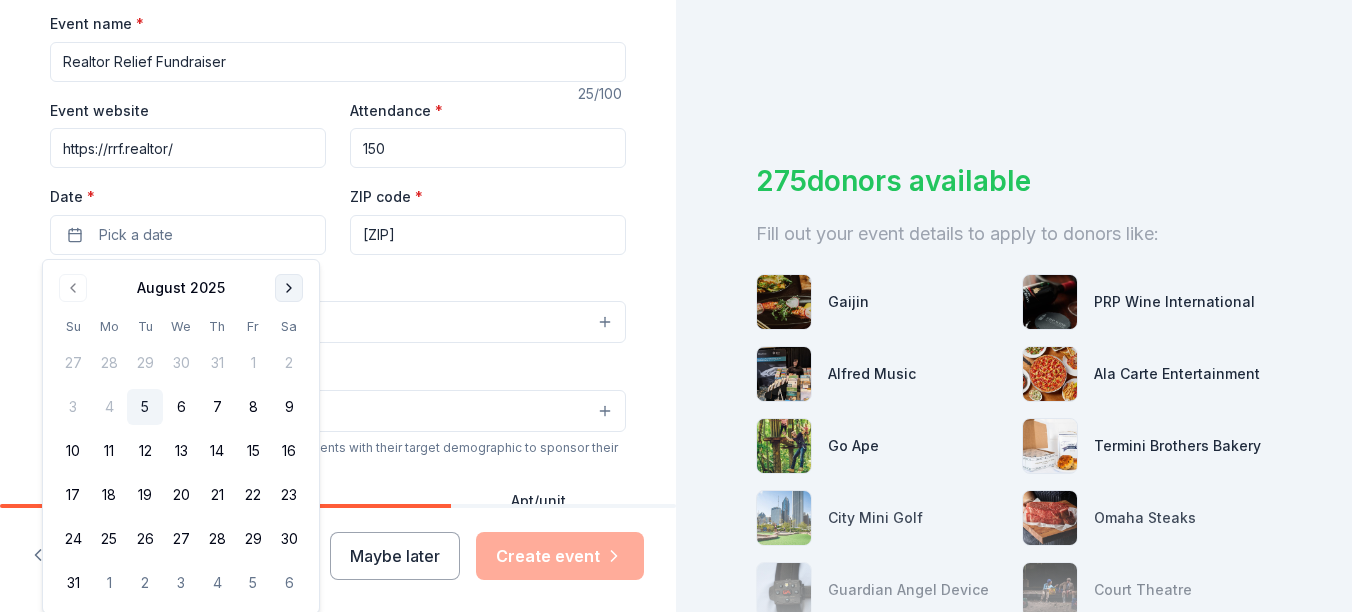 click at bounding box center (289, 288) 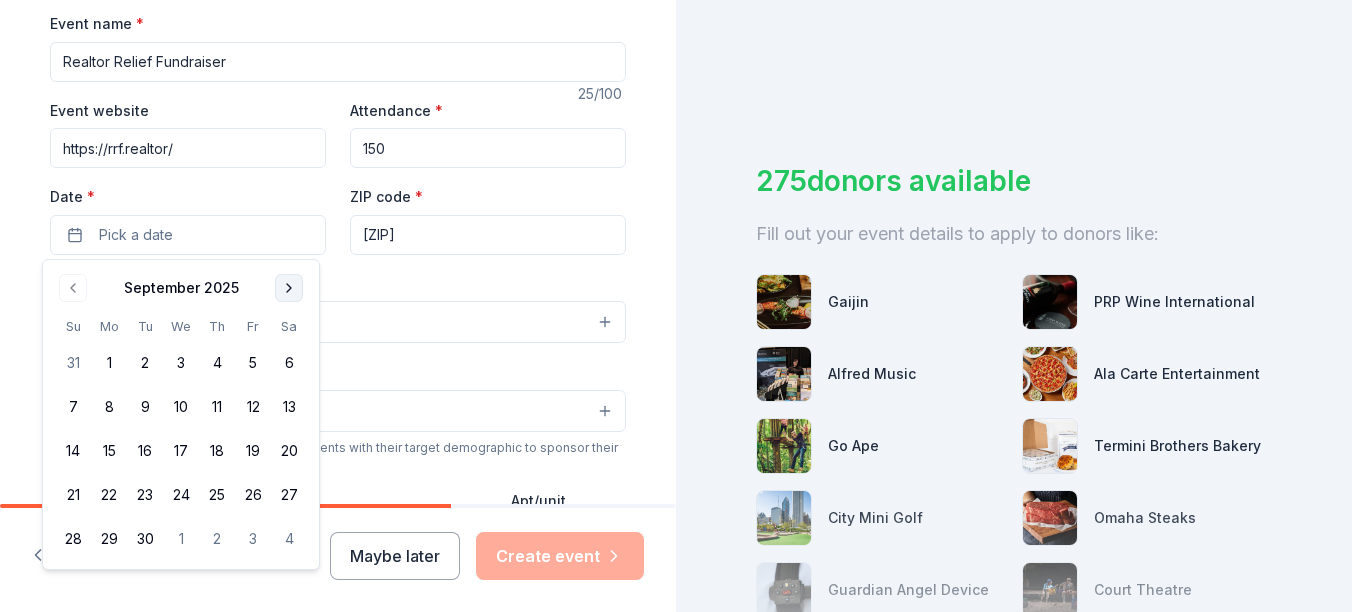 click at bounding box center (289, 288) 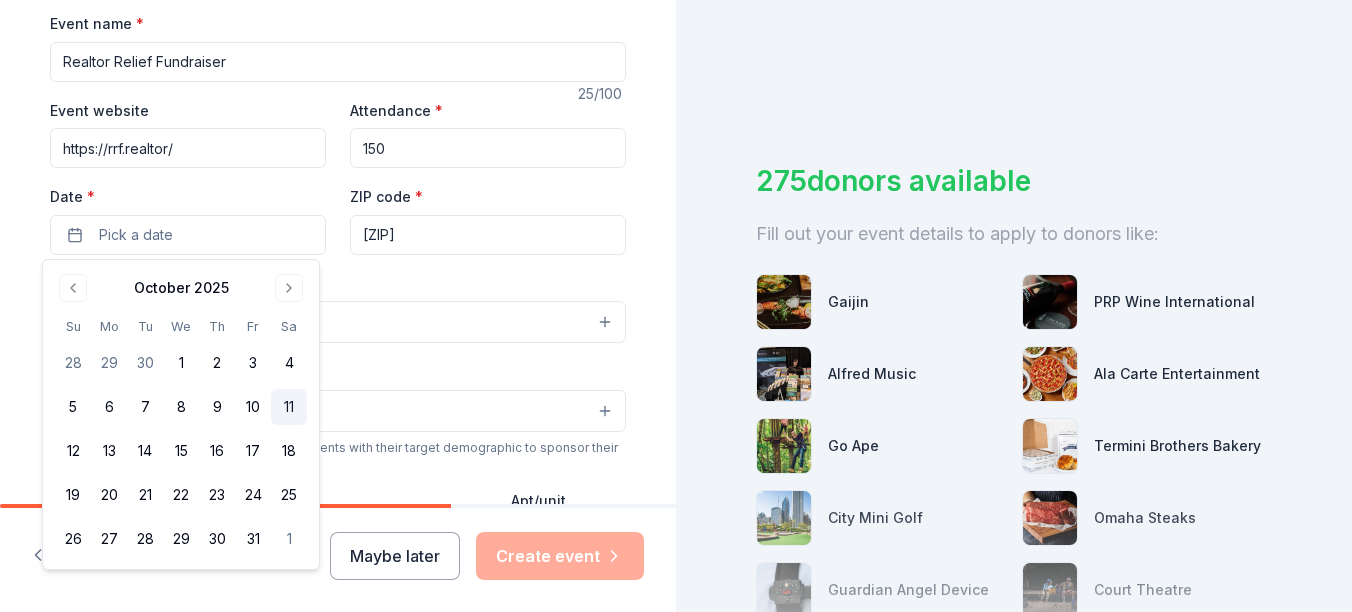 drag, startPoint x: 108, startPoint y: 405, endPoint x: 295, endPoint y: 392, distance: 187.45132 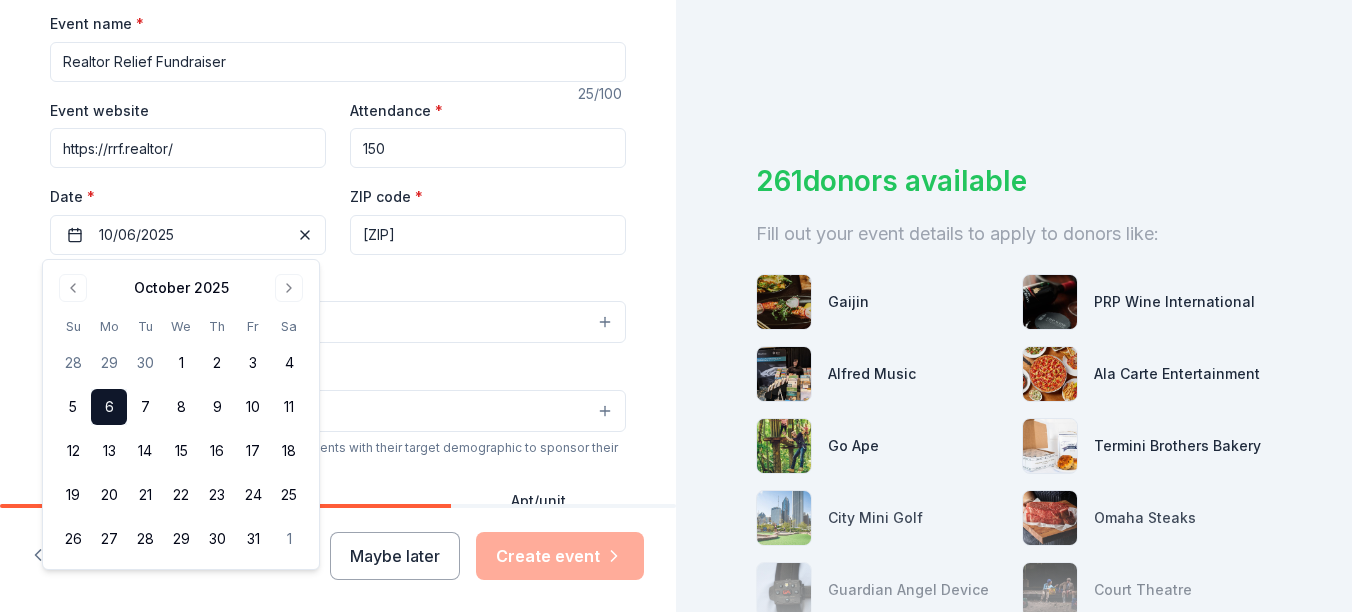 click on "[ZIP]" at bounding box center (488, 235) 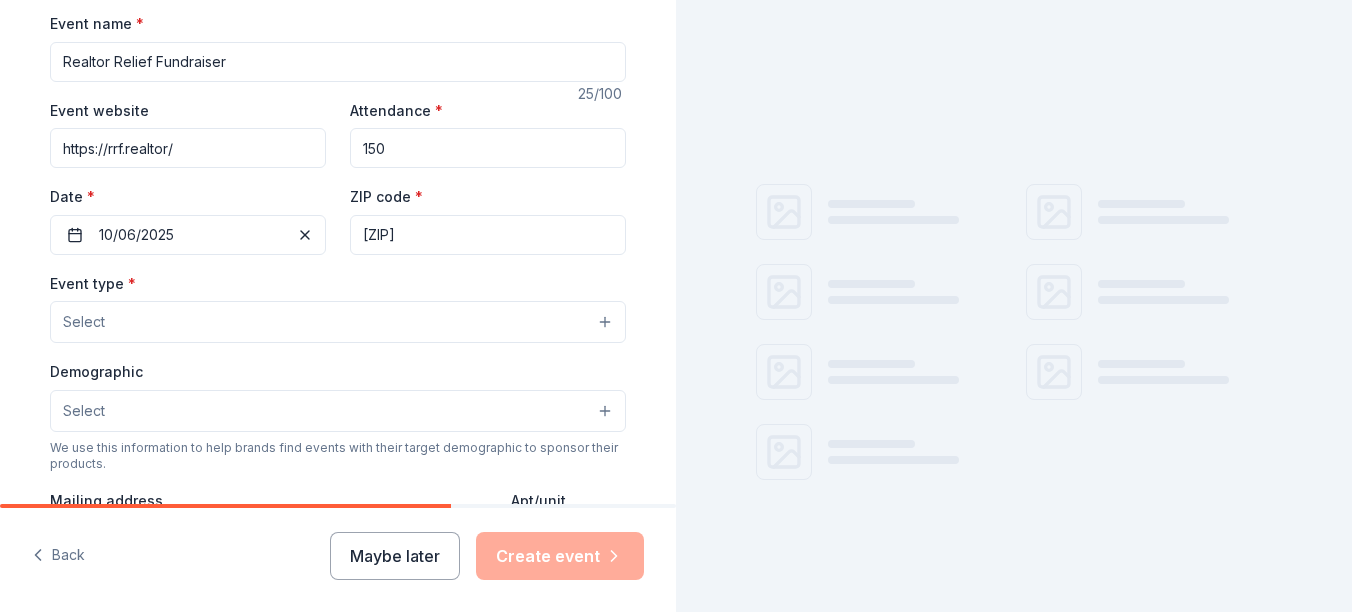 type on "[ZIP]" 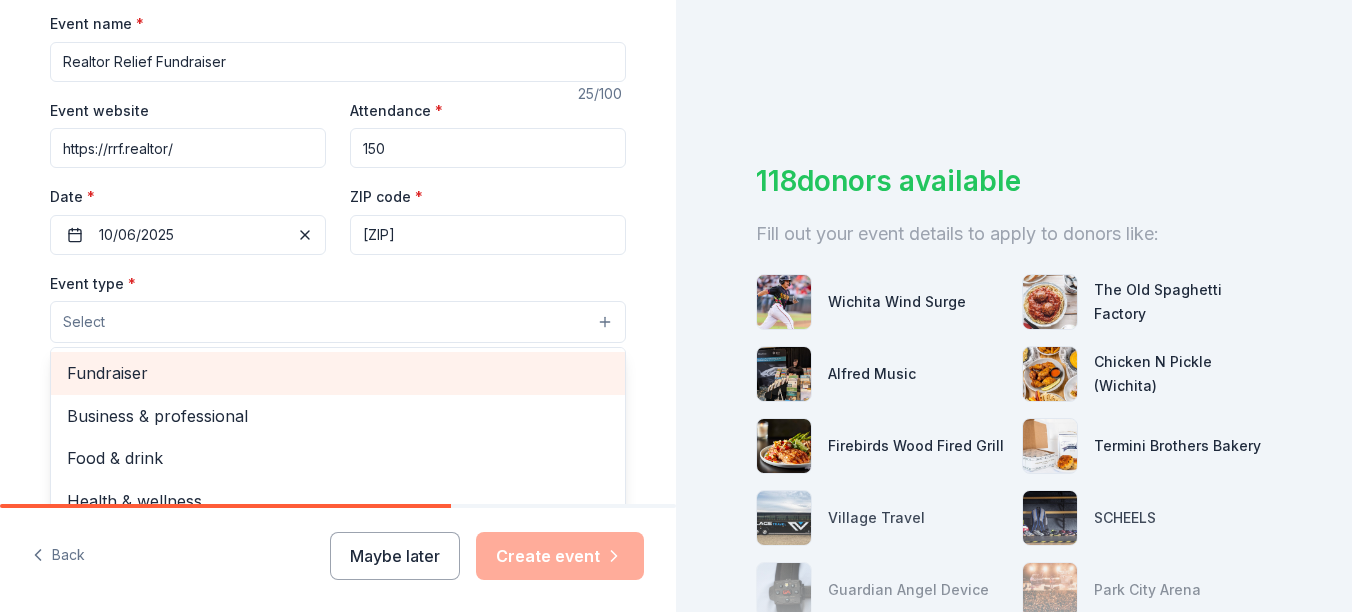 click on "Fundraiser" at bounding box center [338, 373] 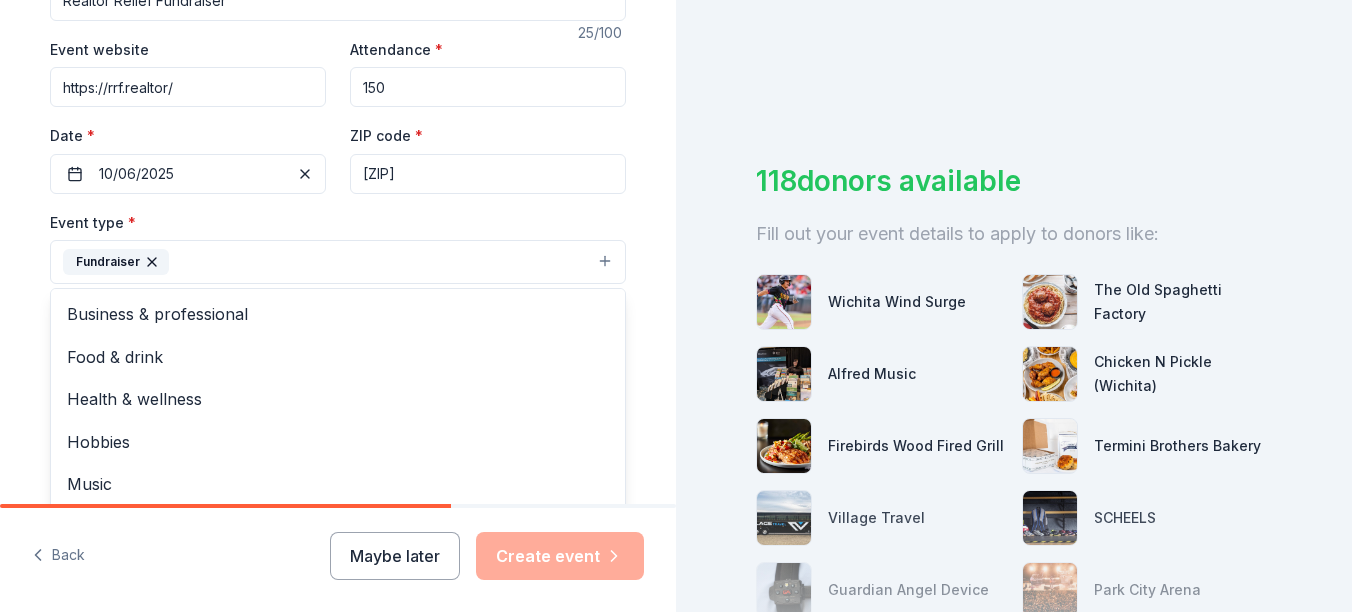 scroll, scrollTop: 500, scrollLeft: 0, axis: vertical 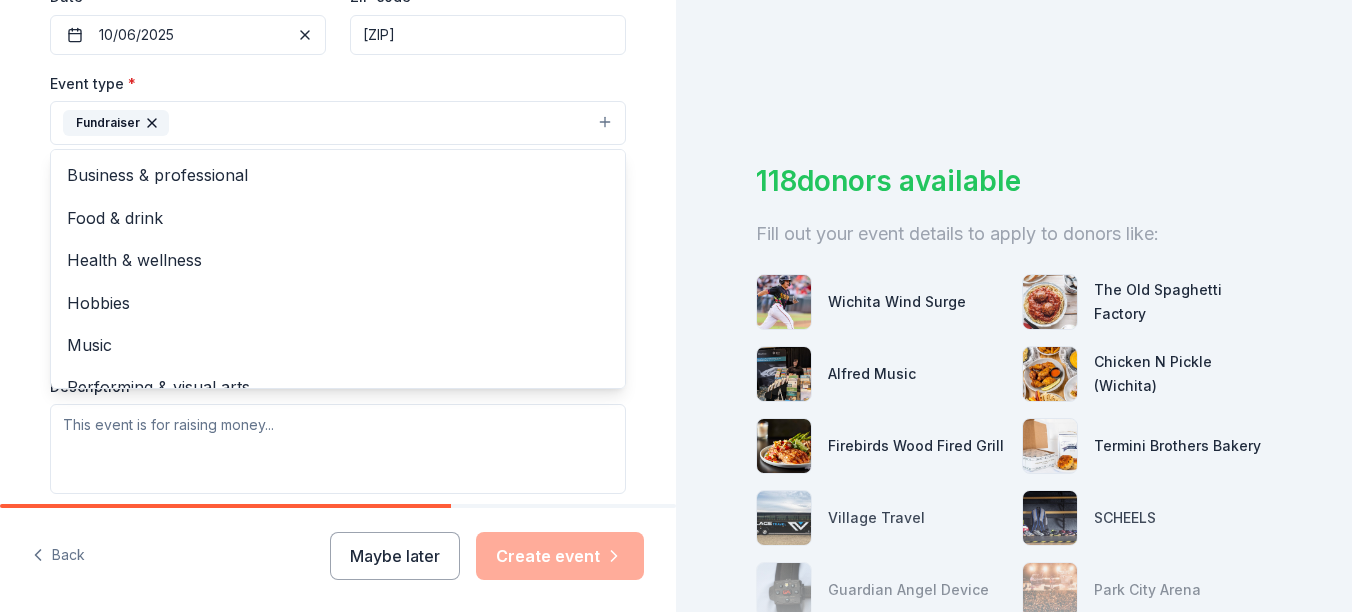 click on "Tell us about your event. We'll find in-kind donations you can apply for. Event name * Realtor Relief Fundraiser 25 /100 Event website https://rrf.realtor/ Attendance * 150 Date * 10/06/2025 ZIP code * [ZIP] Event type * Fundraiser Business & professional Food & drink Health & wellness Hobbies Music Performing & visual arts Demographic Select We use this information to help brands find events with their target demographic to sponsor their products. Mailing address Apt/unit Description What are you looking for? * Auction & raffle Meals Snacks Desserts Alcohol Beverages Send me reminders Email me reminders of donor application deadlines Recurring event" at bounding box center [338, 166] 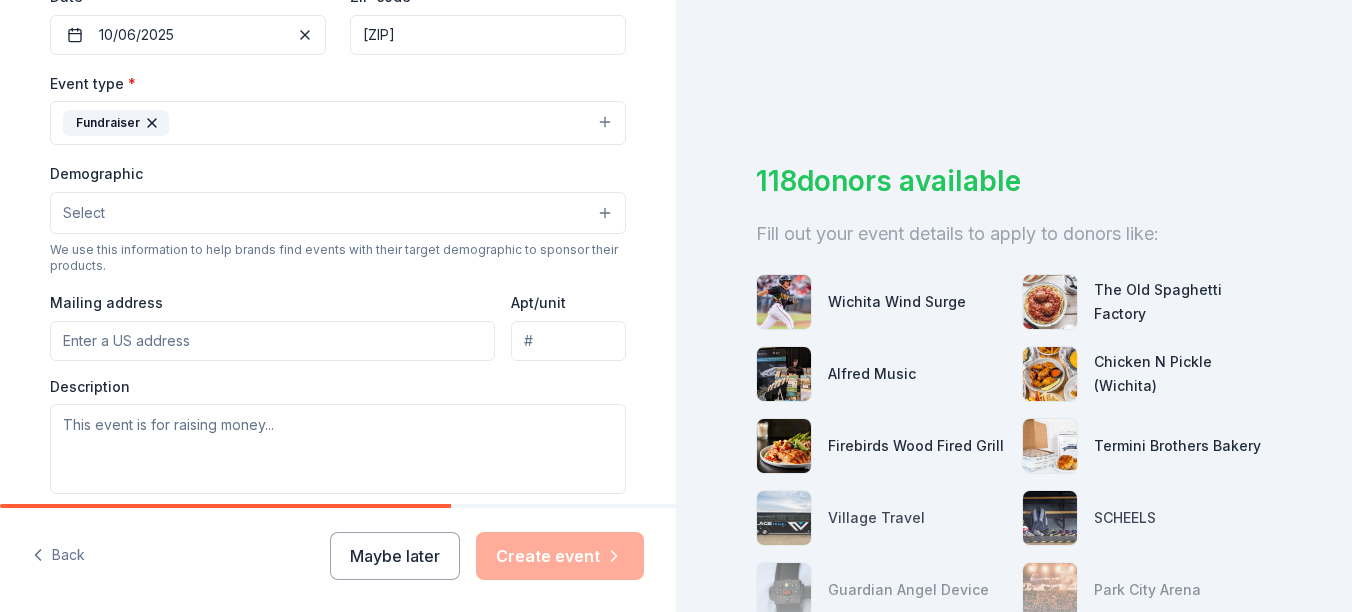 click on "Select" at bounding box center [338, 213] 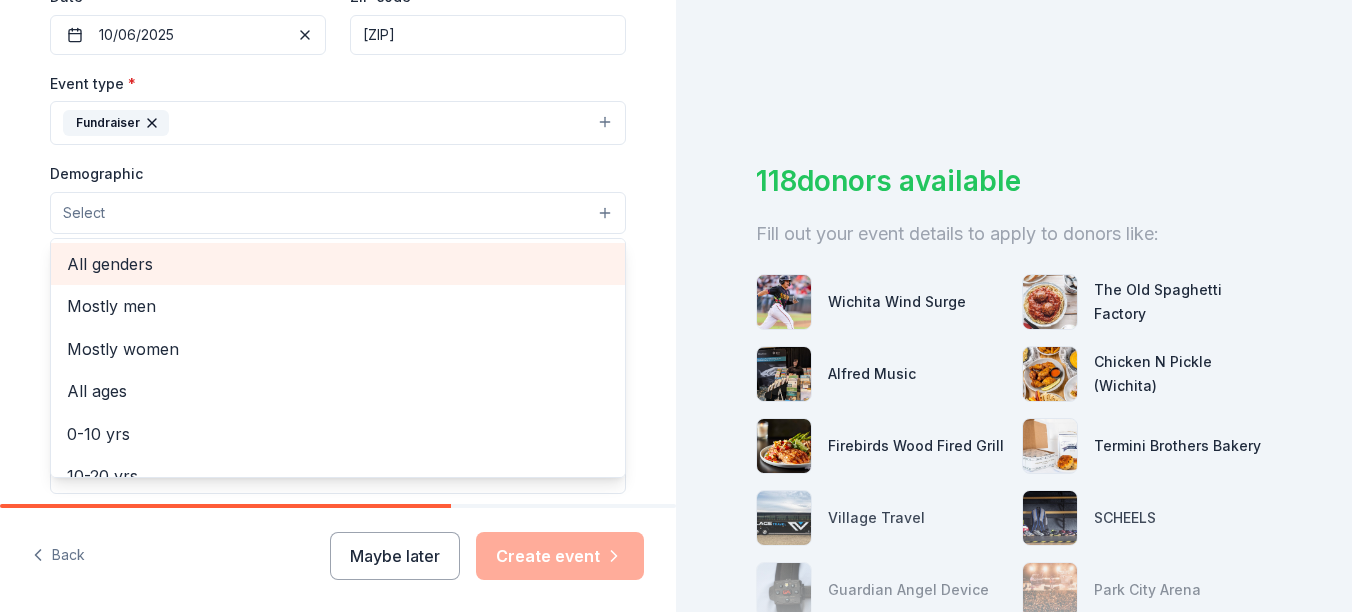 click on "All genders" at bounding box center [338, 264] 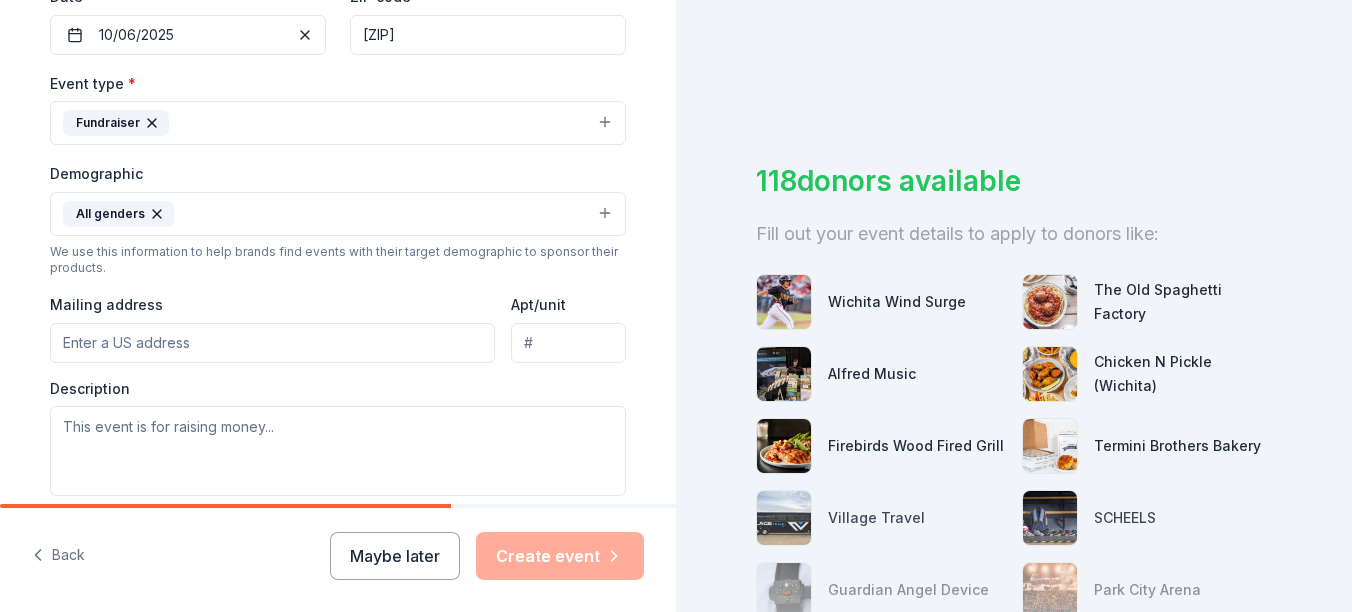 click on "All genders" at bounding box center [338, 214] 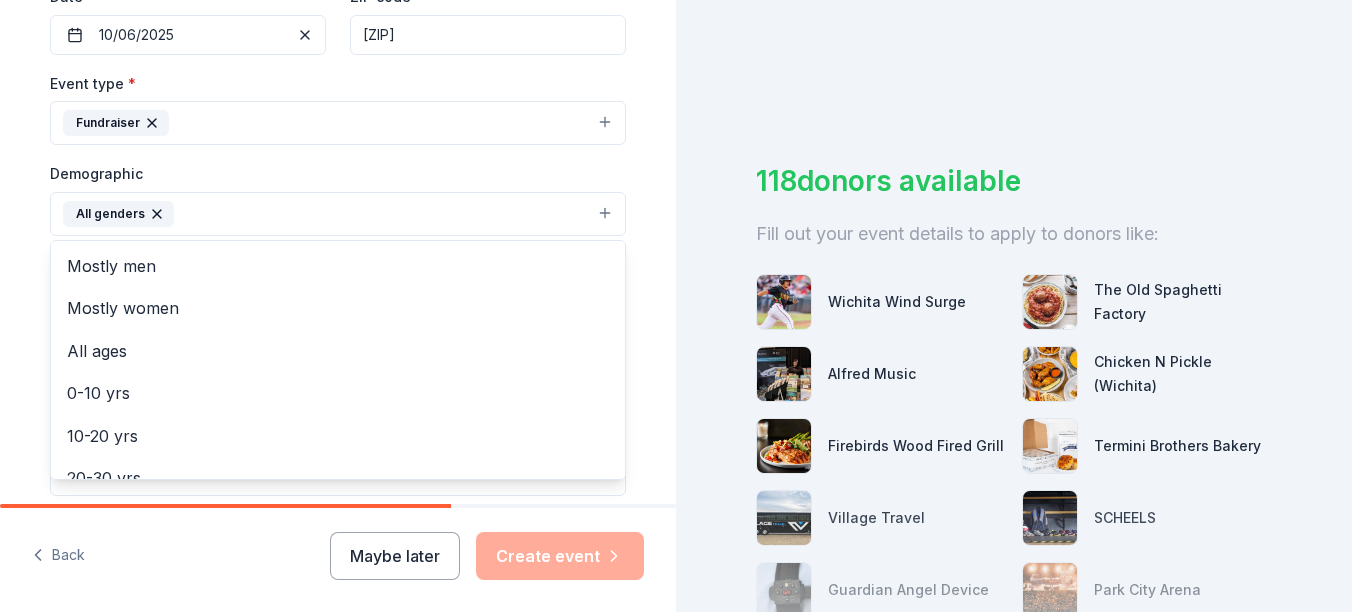 click on "All genders" at bounding box center (338, 214) 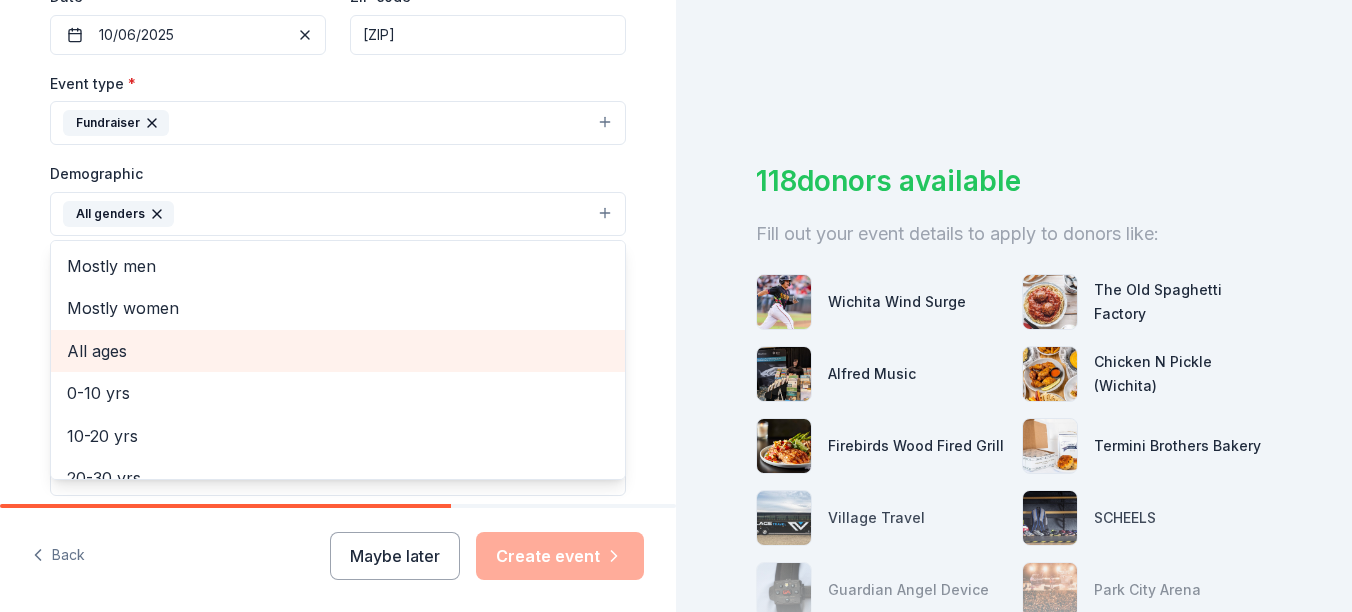 click on "All ages" at bounding box center [338, 351] 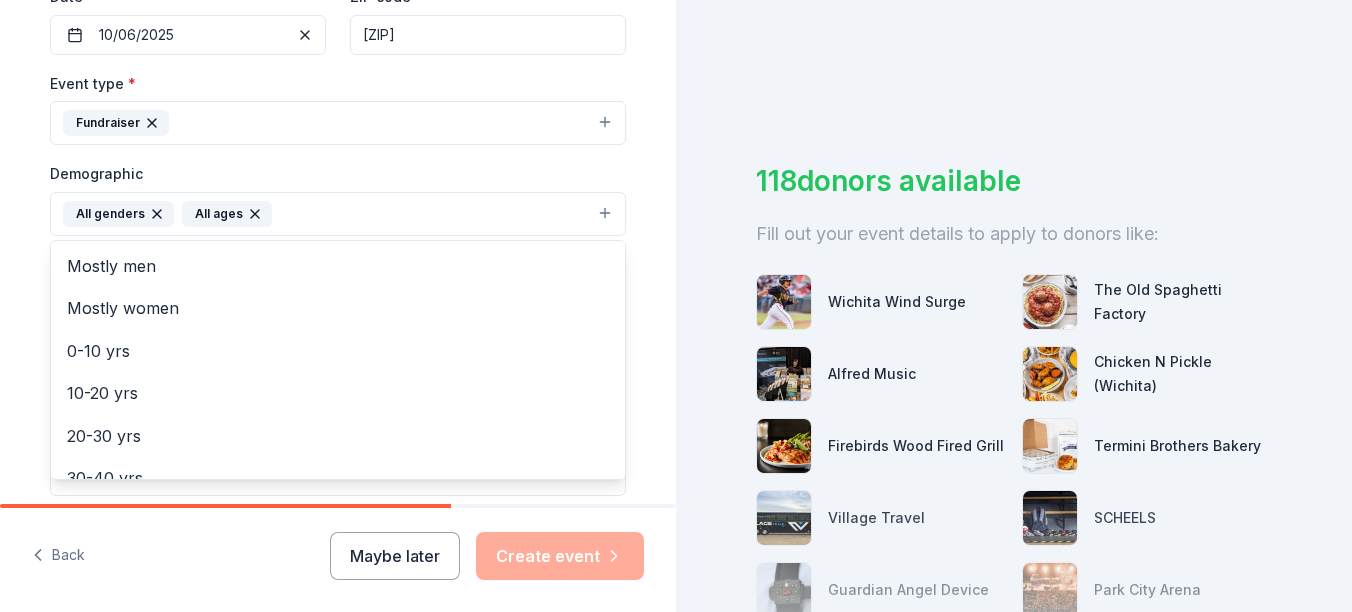 click 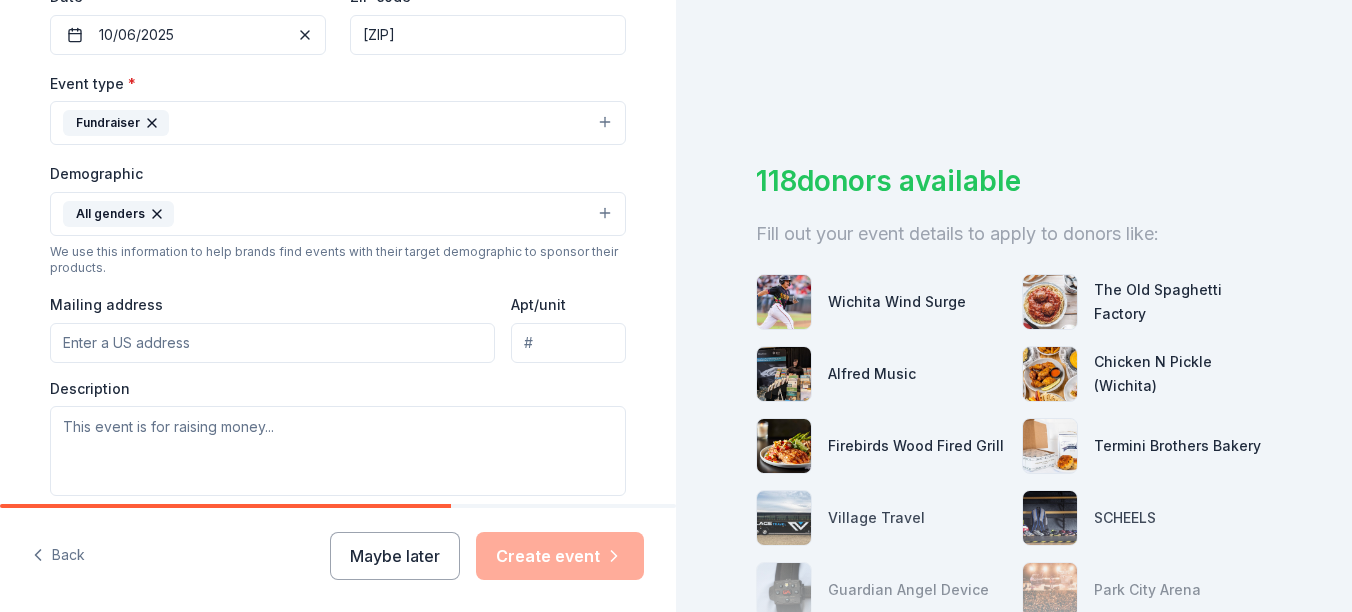 click on "All genders" at bounding box center (338, 214) 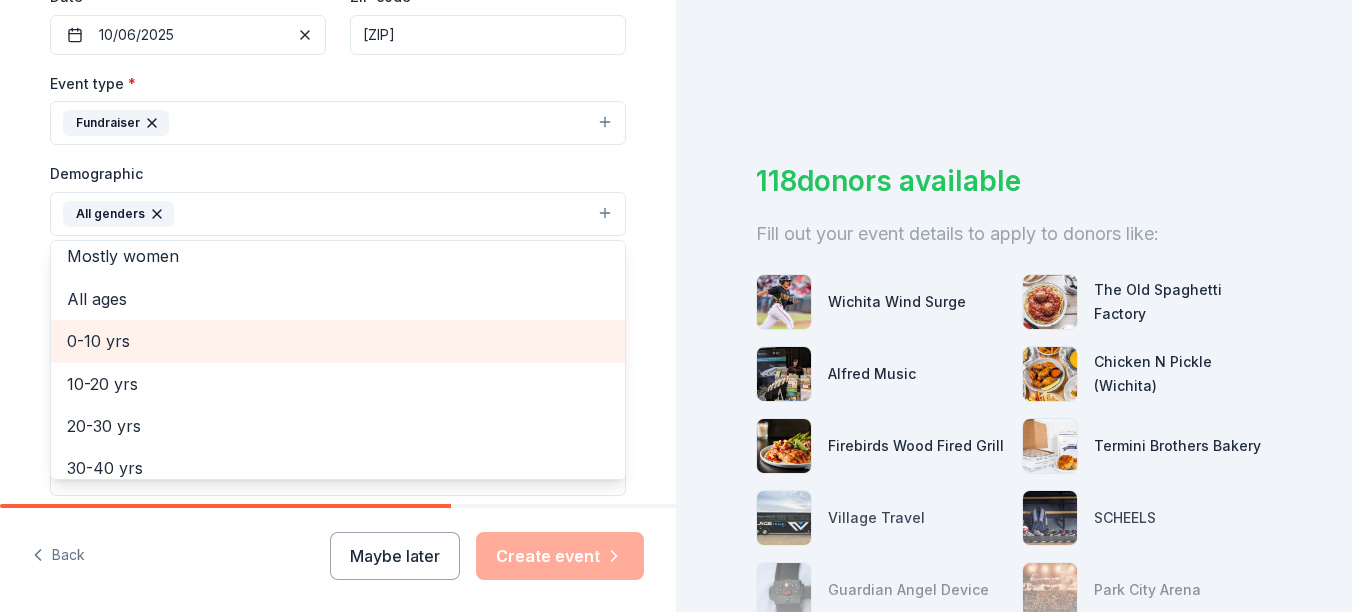 scroll, scrollTop: 100, scrollLeft: 0, axis: vertical 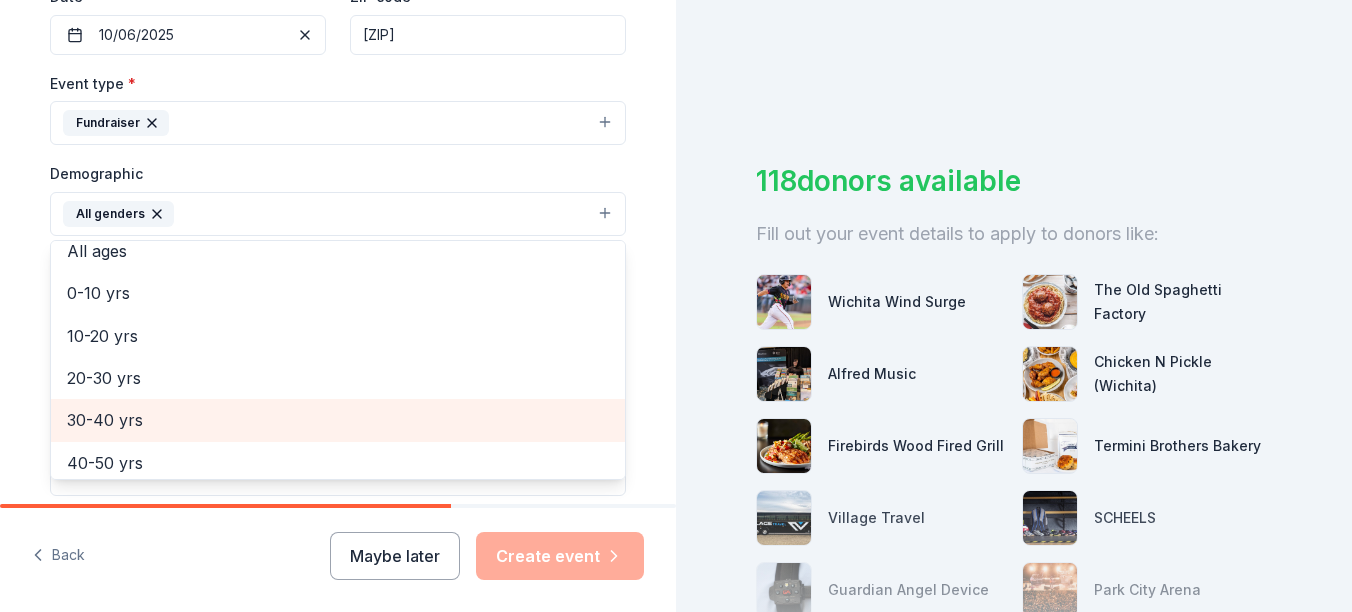 click on "30-40 yrs" at bounding box center (338, 420) 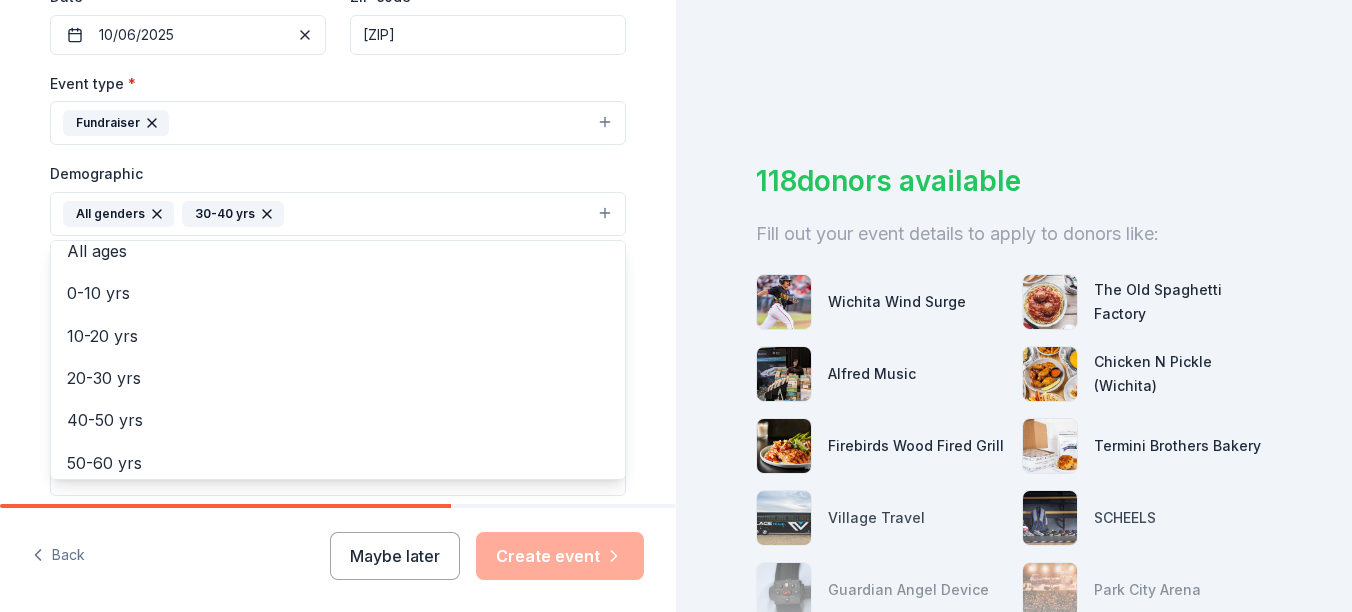 click on "All genders 30-40 yrs" at bounding box center (338, 214) 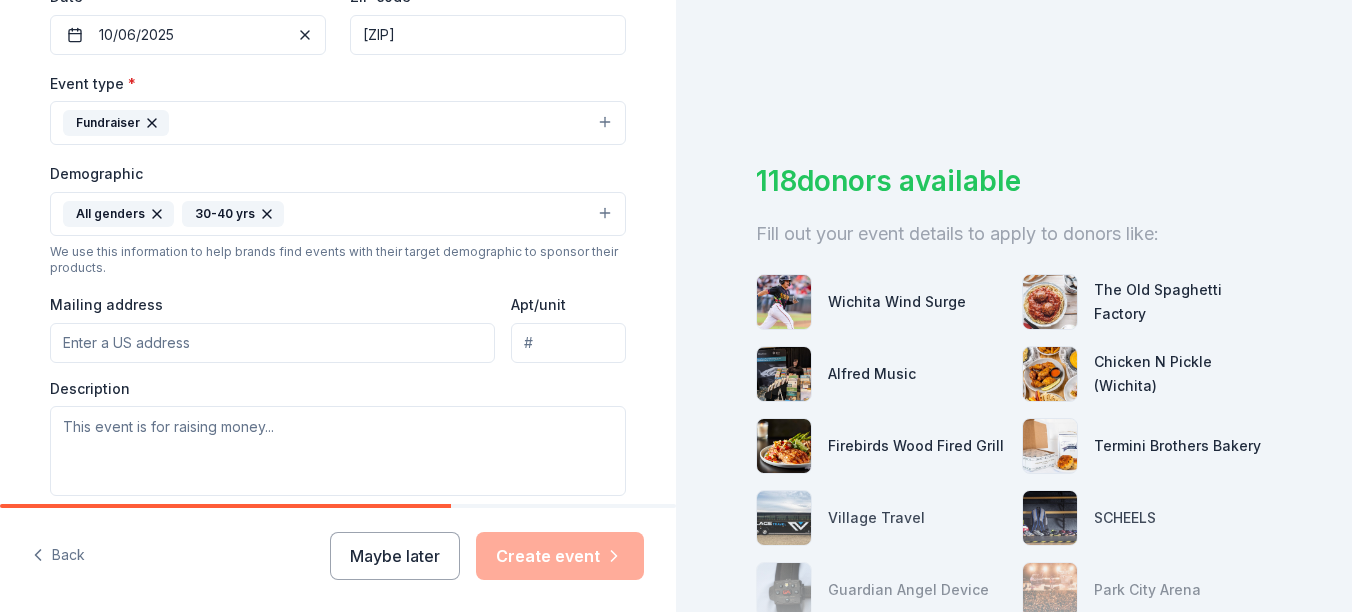 click on "All genders 30-40 yrs" at bounding box center [338, 214] 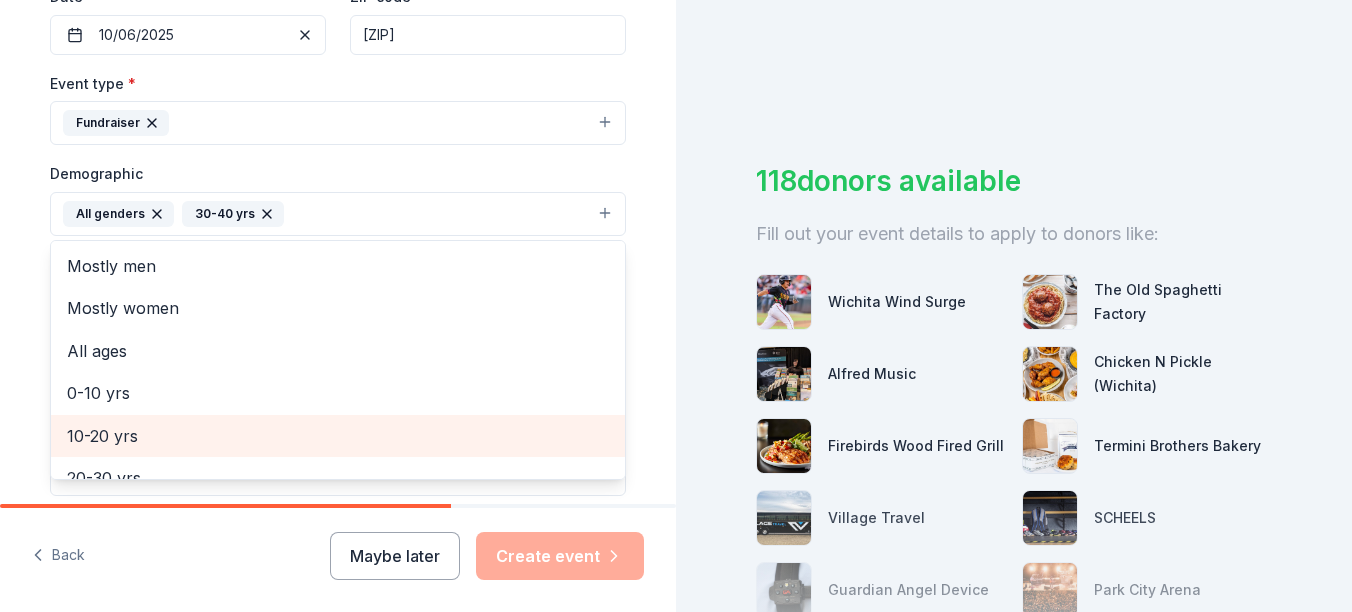 scroll, scrollTop: 100, scrollLeft: 0, axis: vertical 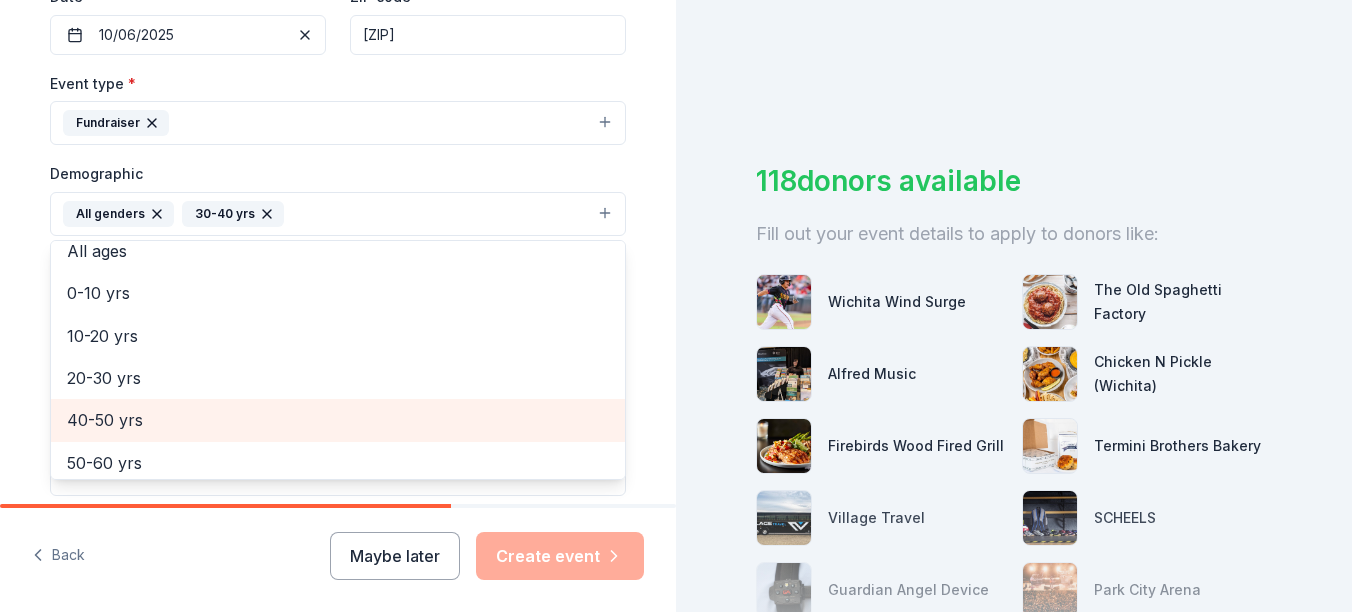 click on "40-50 yrs" at bounding box center (338, 420) 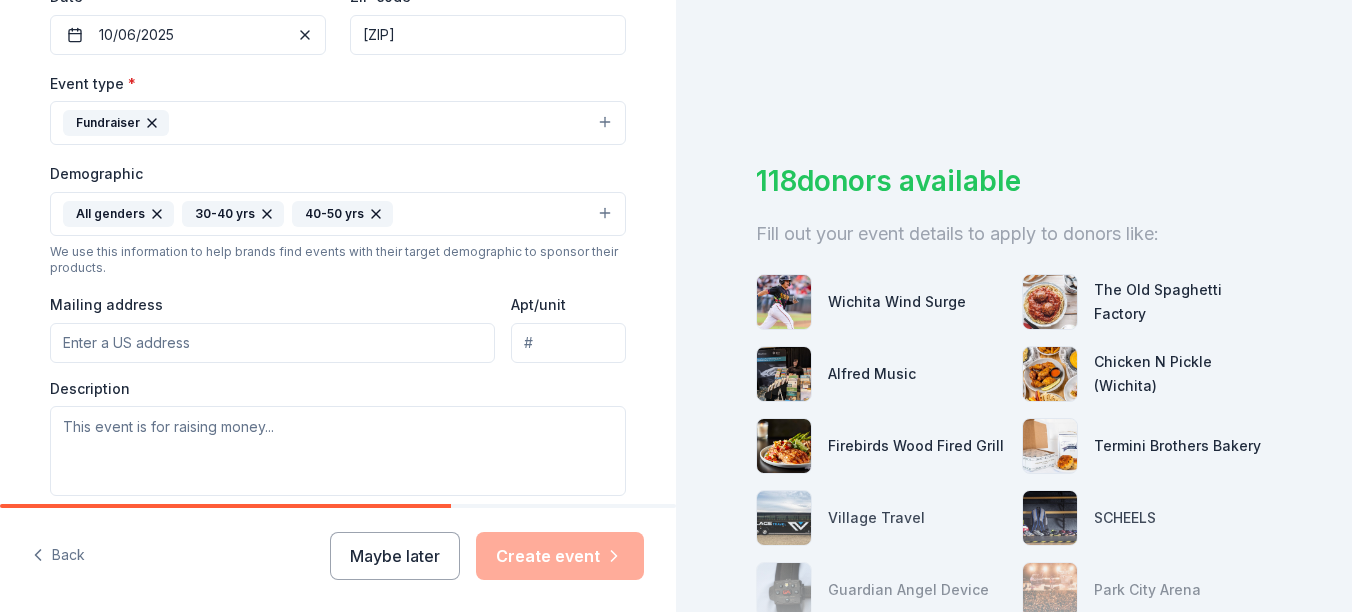 click on "All genders 30-40 yrs 40-50 yrs" at bounding box center (338, 214) 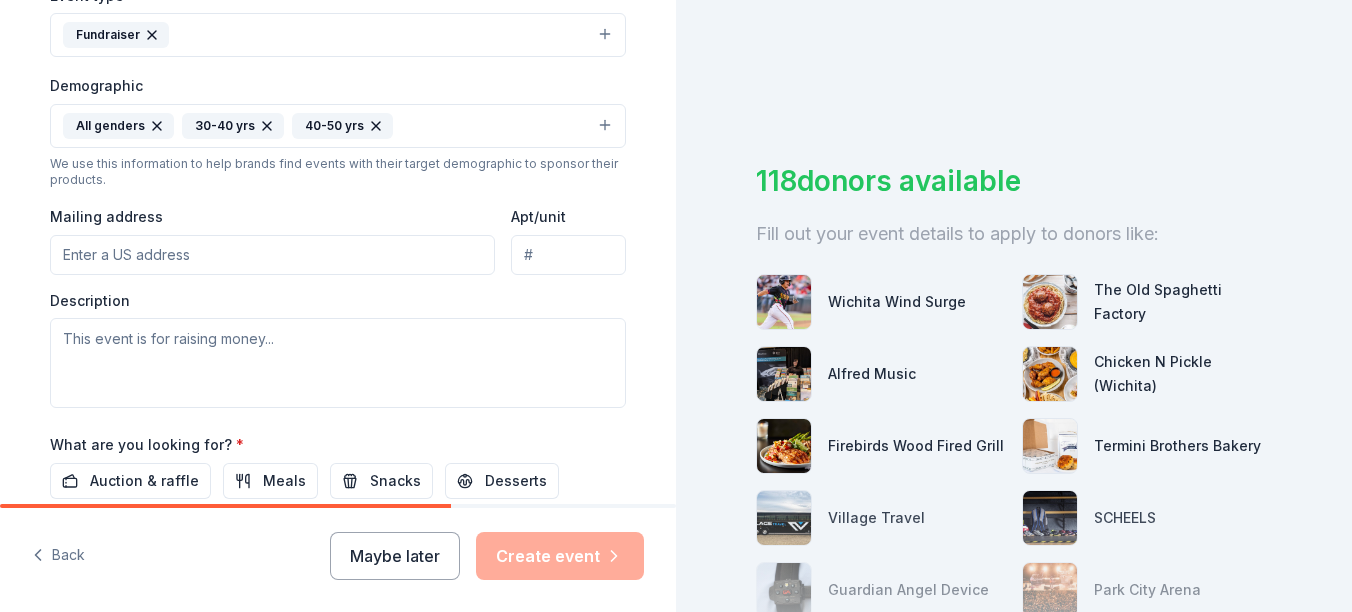 scroll, scrollTop: 700, scrollLeft: 0, axis: vertical 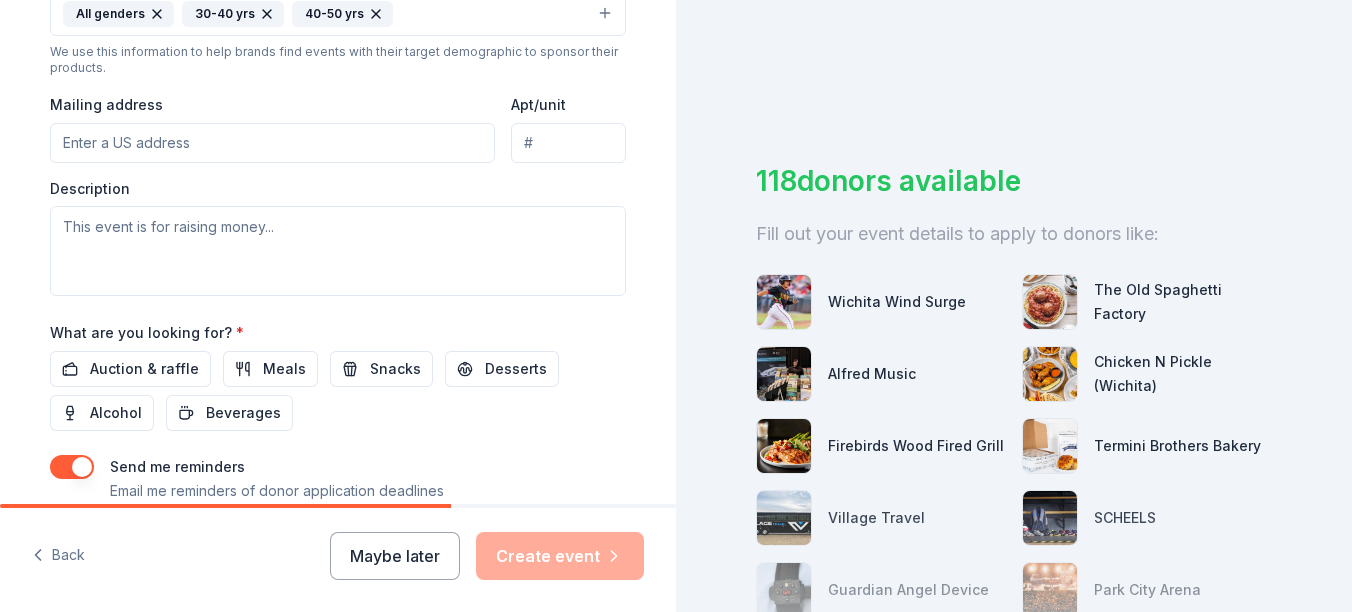 click on "All genders 30-40 yrs 40-50 yrs" at bounding box center (338, 14) 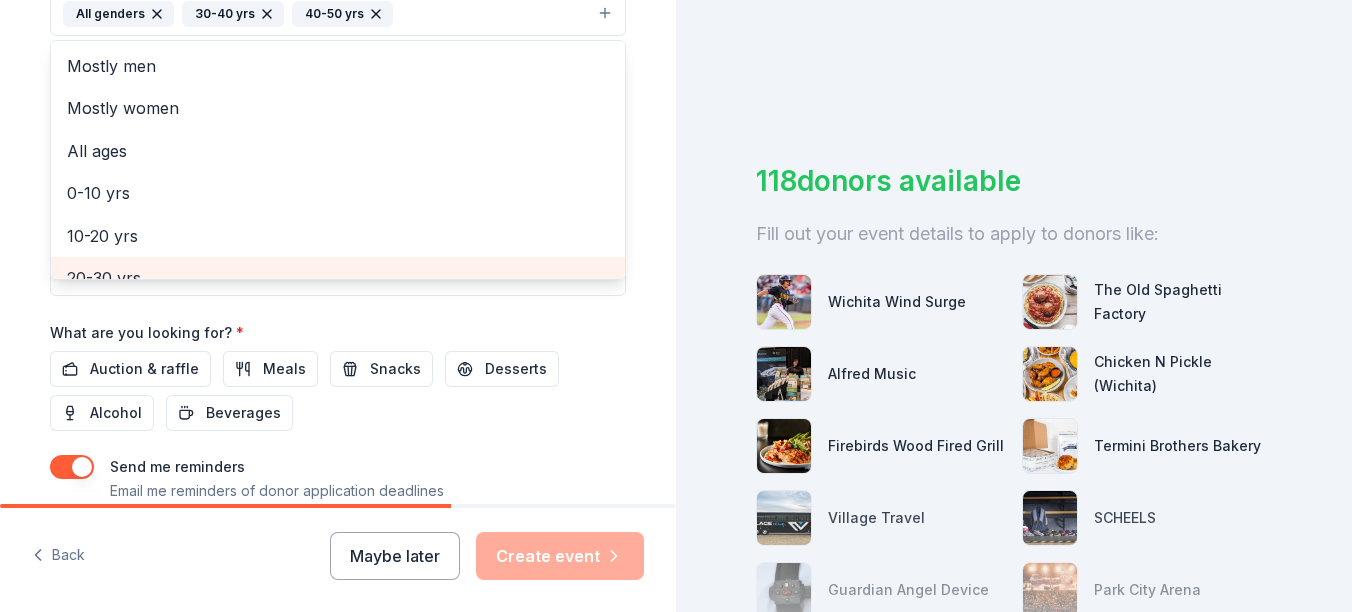 scroll, scrollTop: 194, scrollLeft: 0, axis: vertical 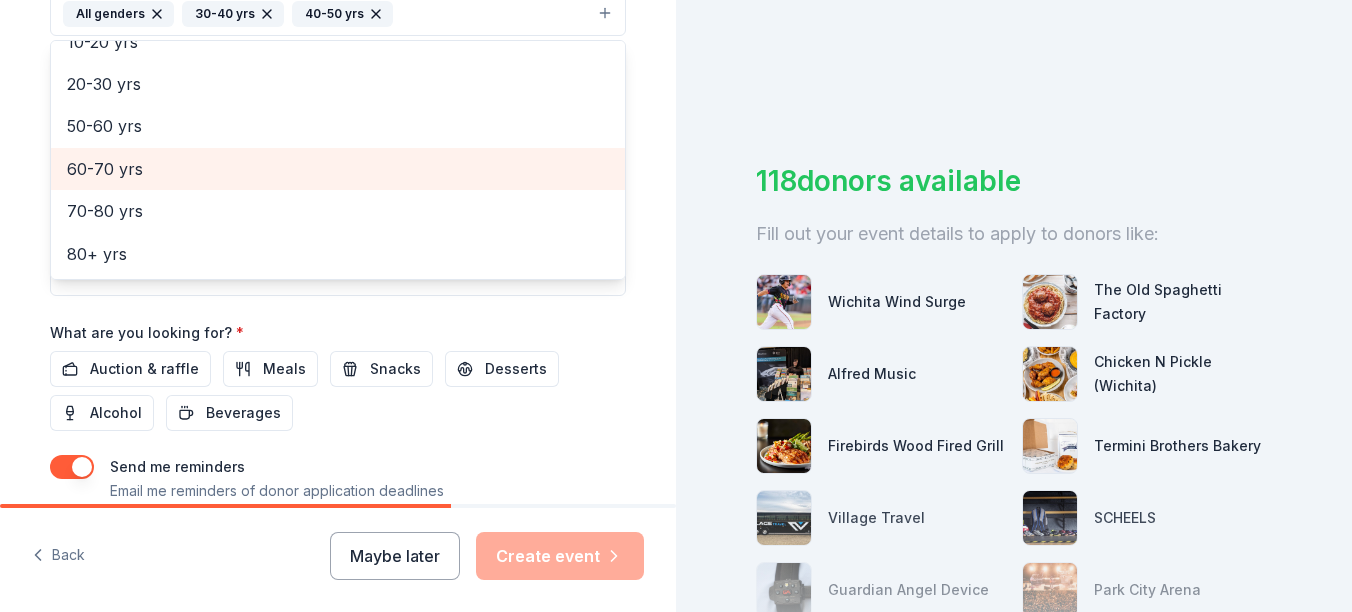 click on "60-70 yrs" at bounding box center (338, 169) 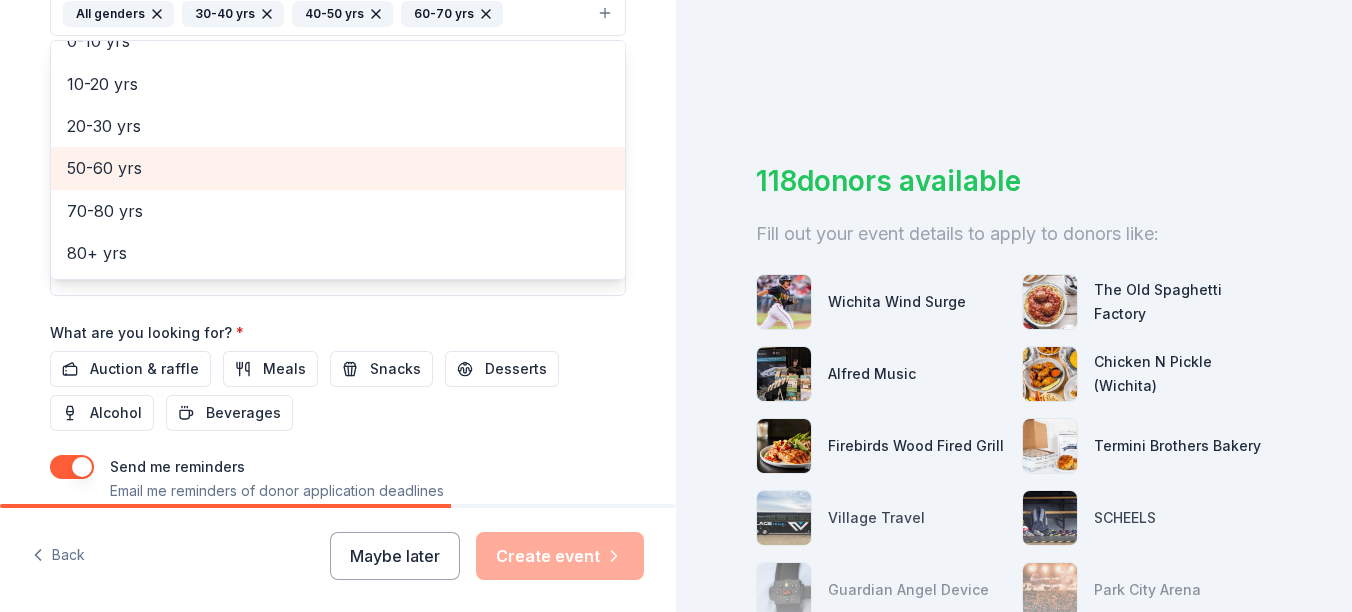 scroll, scrollTop: 152, scrollLeft: 0, axis: vertical 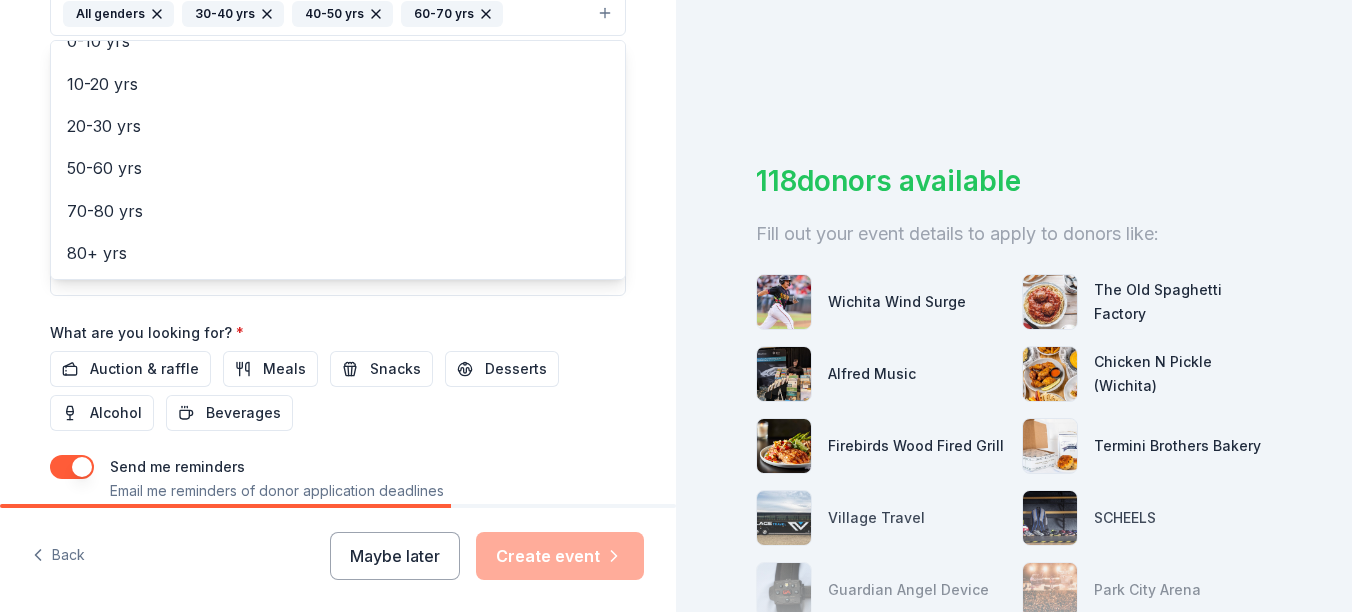click on "All genders 30-40 yrs 40-50 yrs 60-70 yrs" at bounding box center (338, 14) 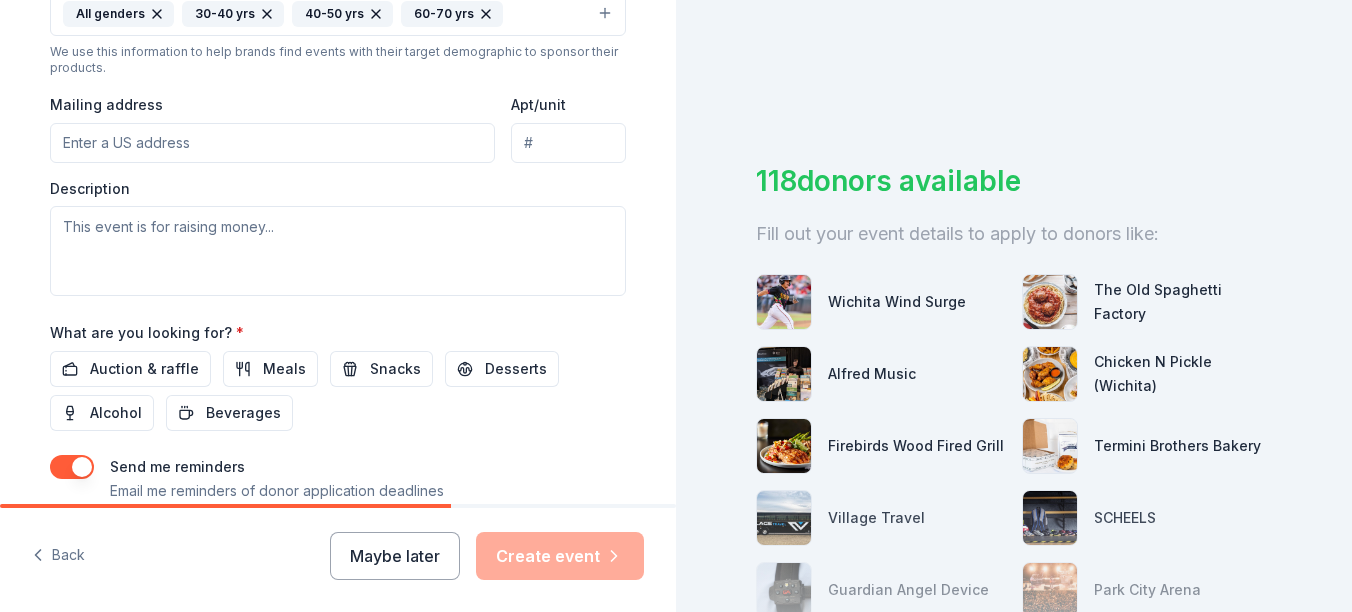 click on "All genders 30-40 yrs 40-50 yrs 60-70 yrs" at bounding box center (338, 14) 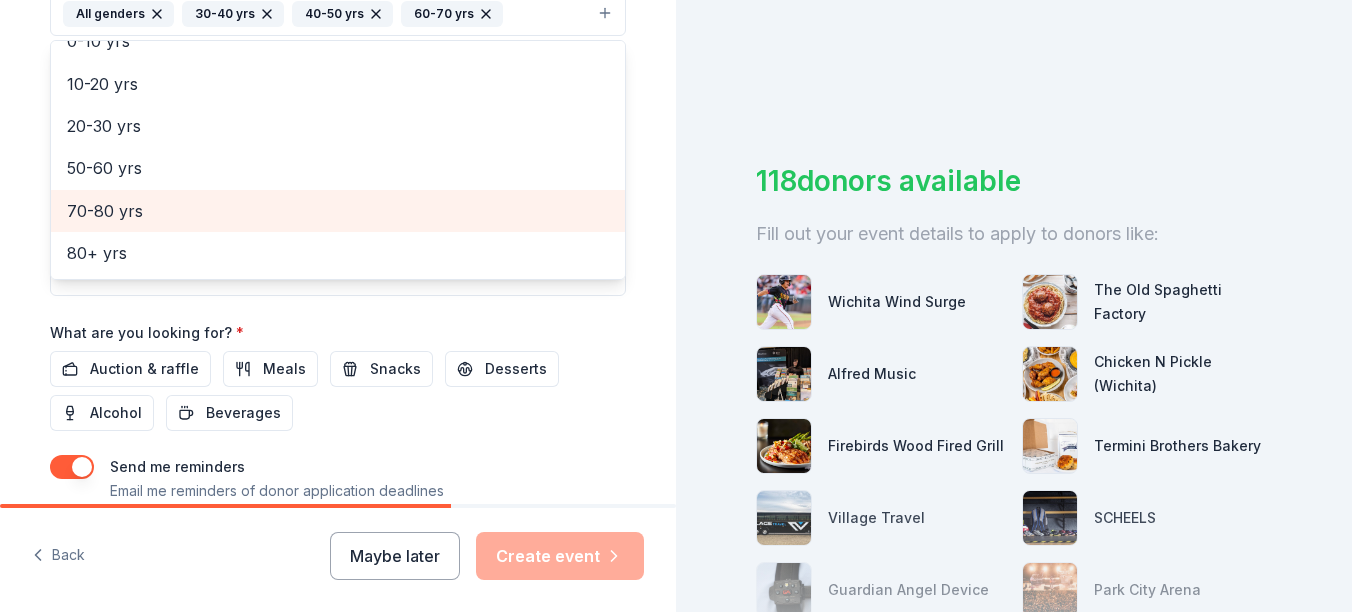 click on "70-80 yrs" at bounding box center [338, 211] 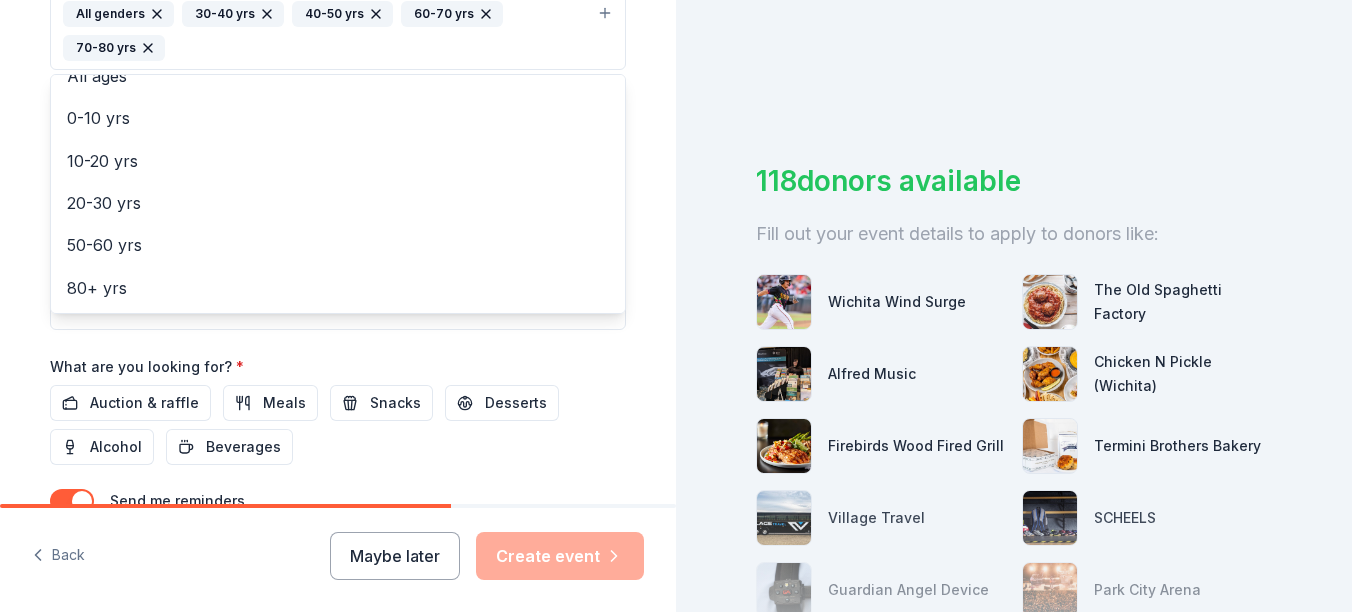 click on "All genders 30-40 yrs 40-50 yrs 60-70 yrs 70-80 yrs" at bounding box center [326, 31] 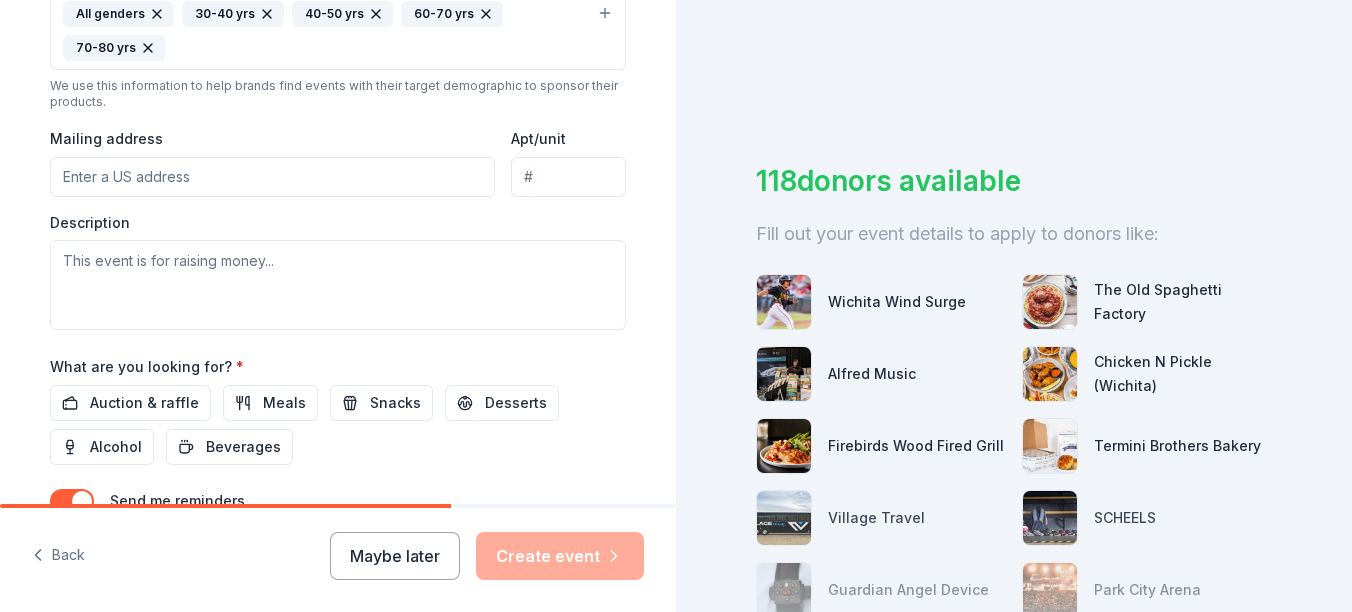 click on "All genders 30-40 yrs 40-50 yrs 60-70 yrs 70-80 yrs" at bounding box center (326, 31) 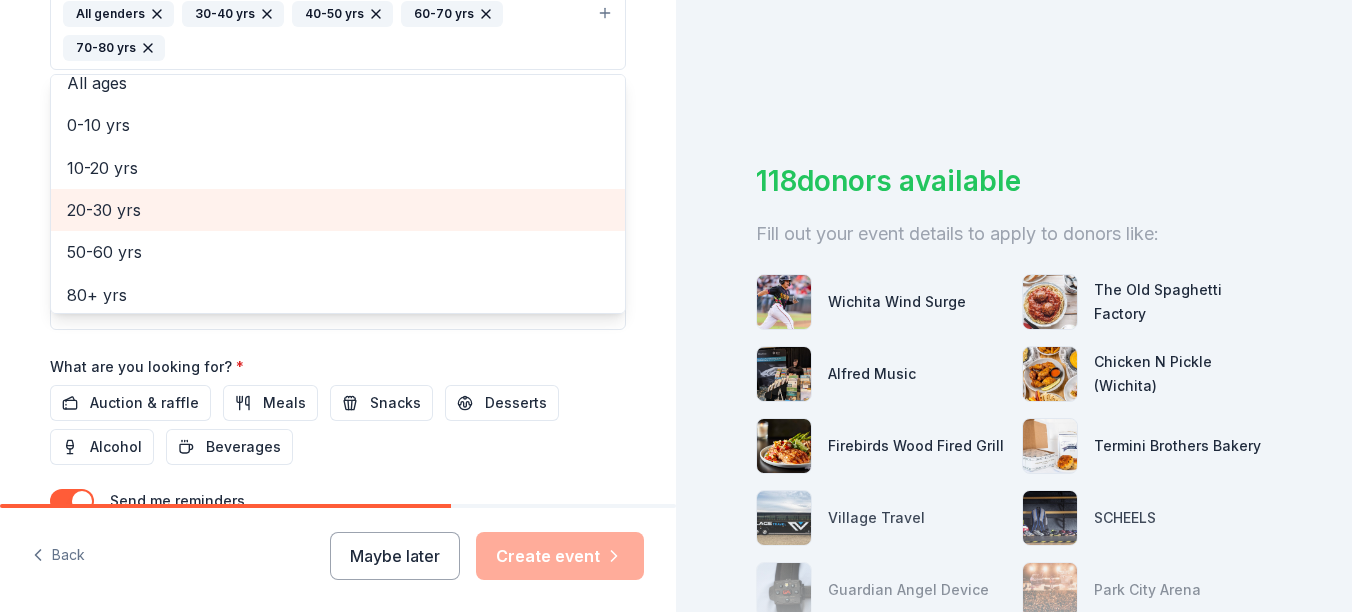 scroll, scrollTop: 109, scrollLeft: 0, axis: vertical 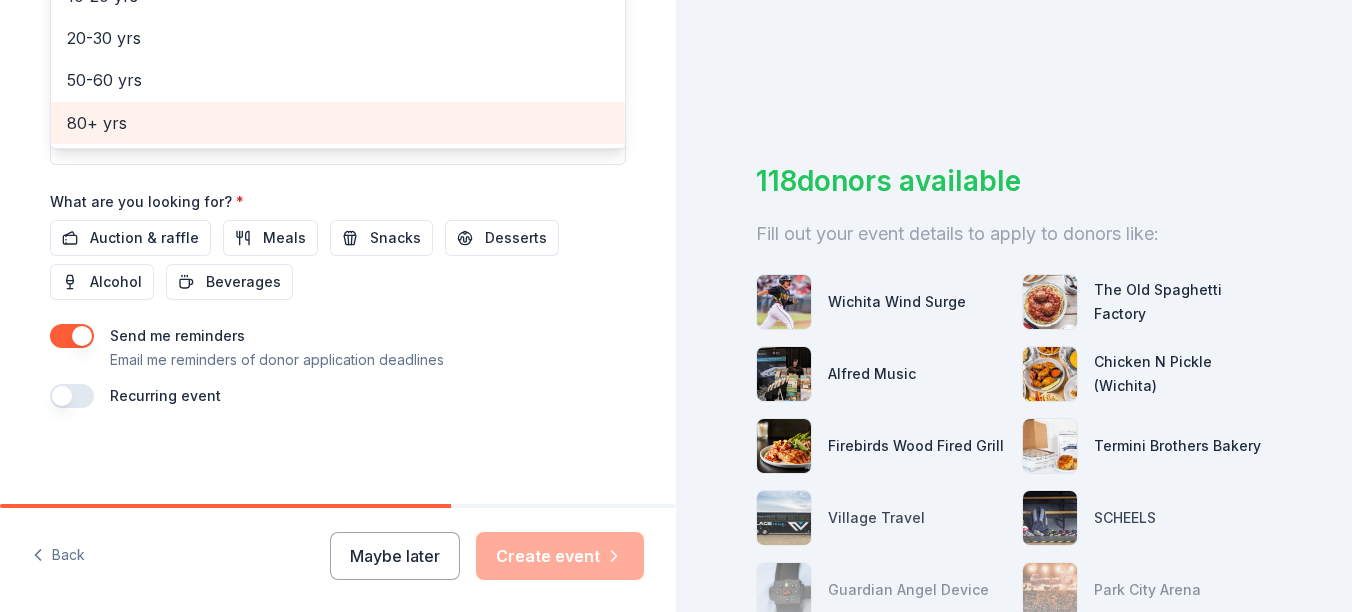 click on "80+ yrs" at bounding box center (338, 123) 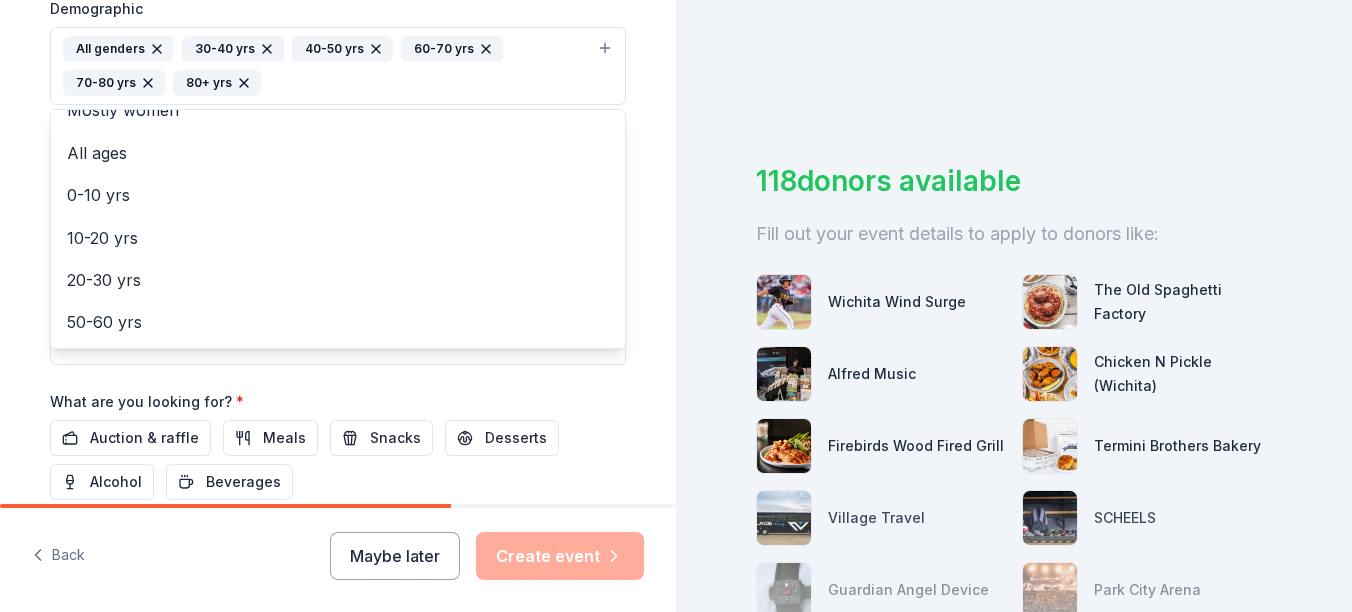 scroll, scrollTop: 565, scrollLeft: 0, axis: vertical 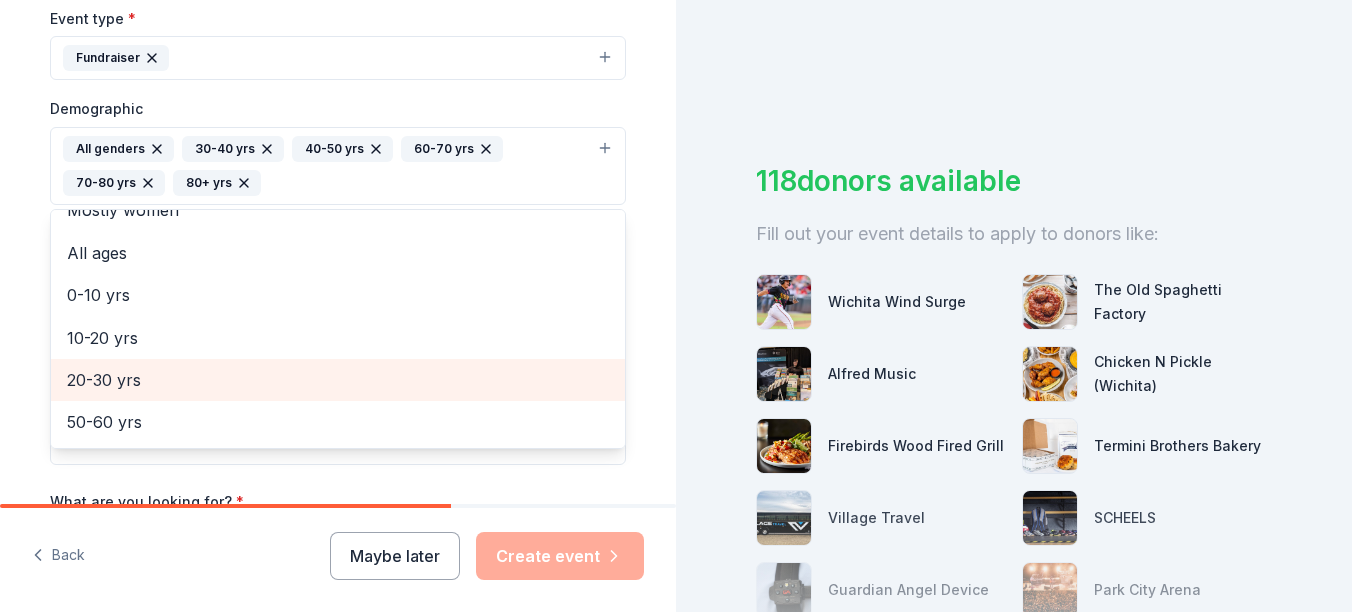 click on "20-30 yrs" at bounding box center [338, 380] 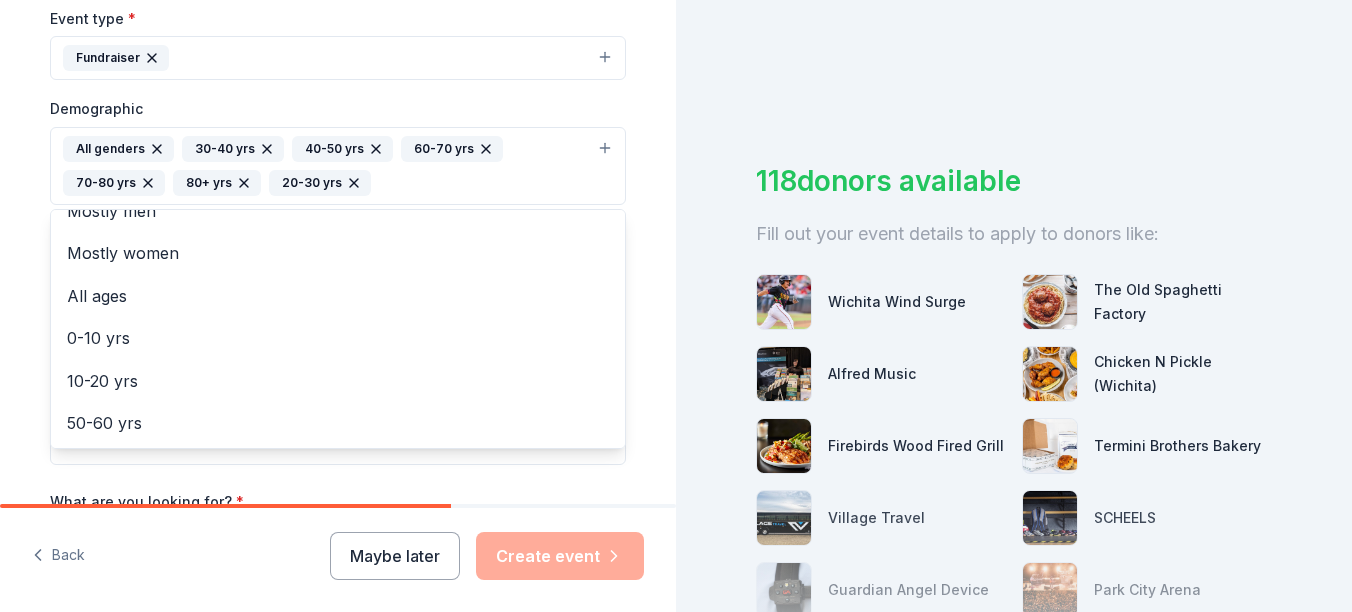 click on "Event name * Realtor Relief Fundraiser 25 /100 Event website https://rrf.realtor/ Attendance * 150 Date * 10/06/2025 ZIP code * [ZIP] Event type * Fundraiser Business & professional Food & drink Health & wellness Hobbies Music Performing & visual arts Demographic Select We use this information to help brands find events with their target demographic to sponsor their products. Mailing address Apt/unit Description What are you looking for? * Auction & raffle Meals Snacks Desserts Alcohol Beverages Send me reminders Email me reminders of donor application deadlines Recurring event" at bounding box center [338, 119] 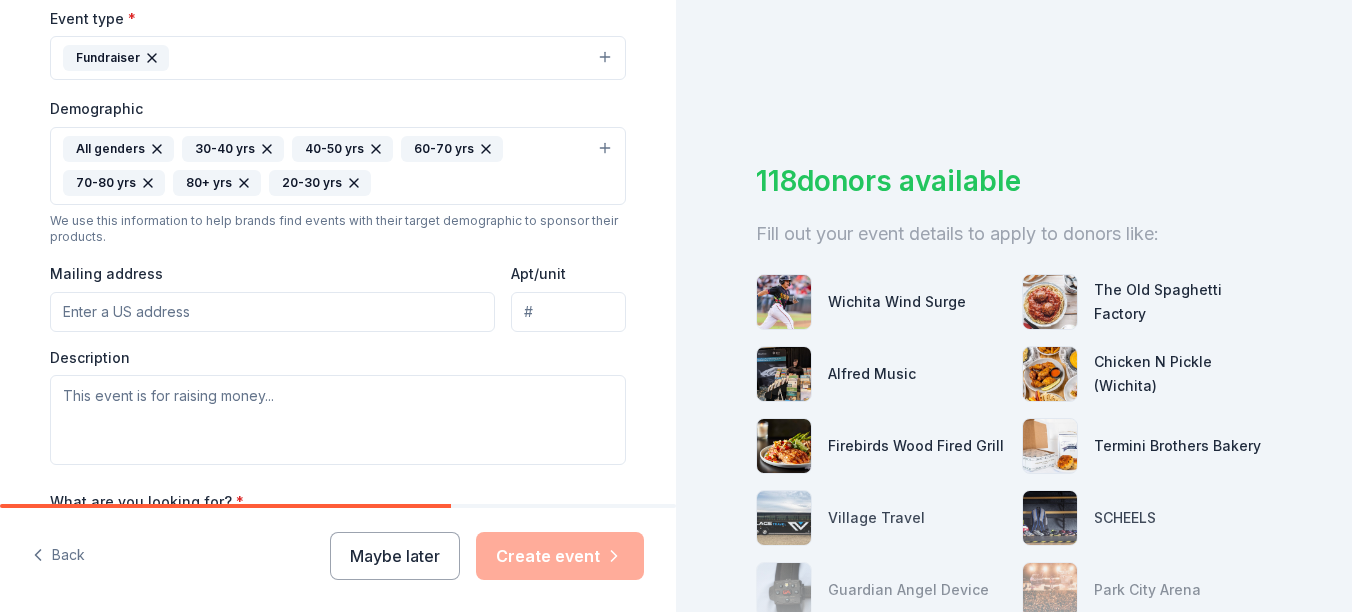 scroll, scrollTop: 665, scrollLeft: 0, axis: vertical 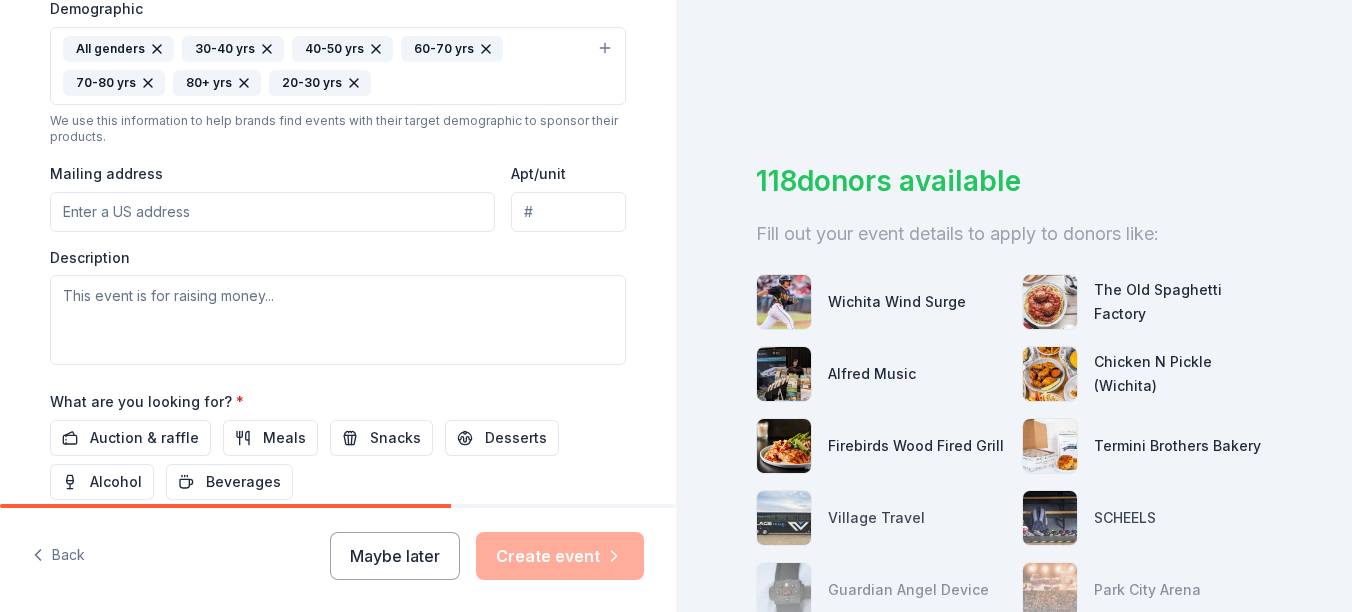 click on "Mailing address" at bounding box center (272, 212) 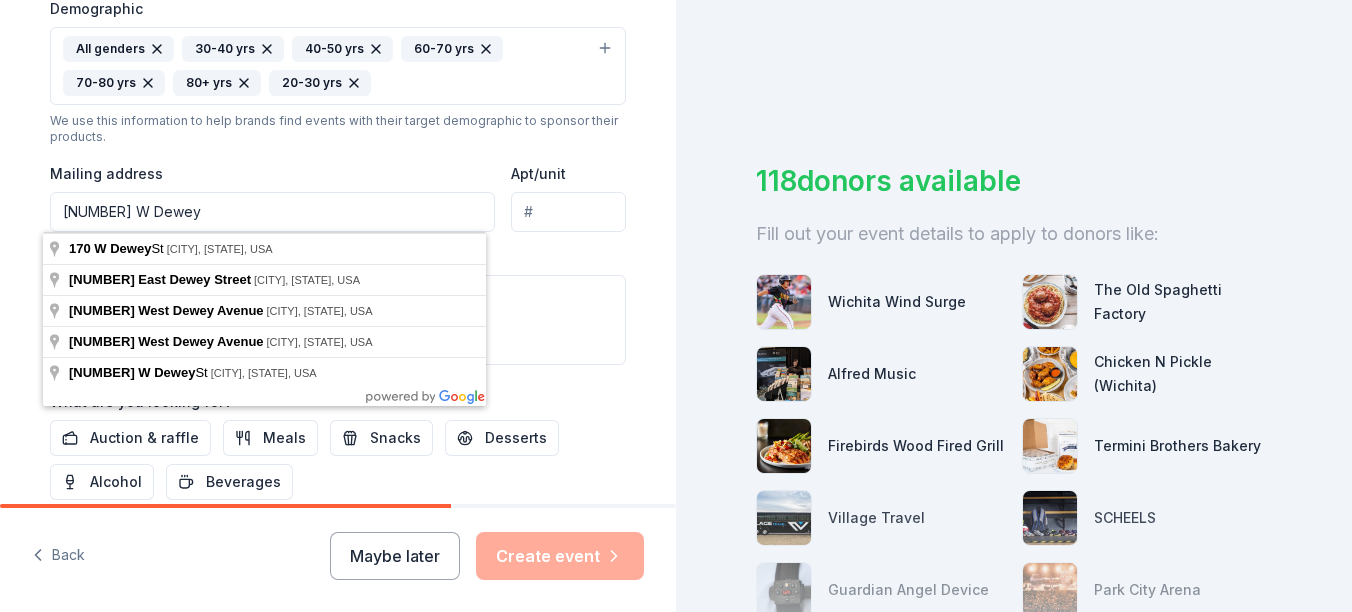 type on "[NUMBER] W. Dewey" 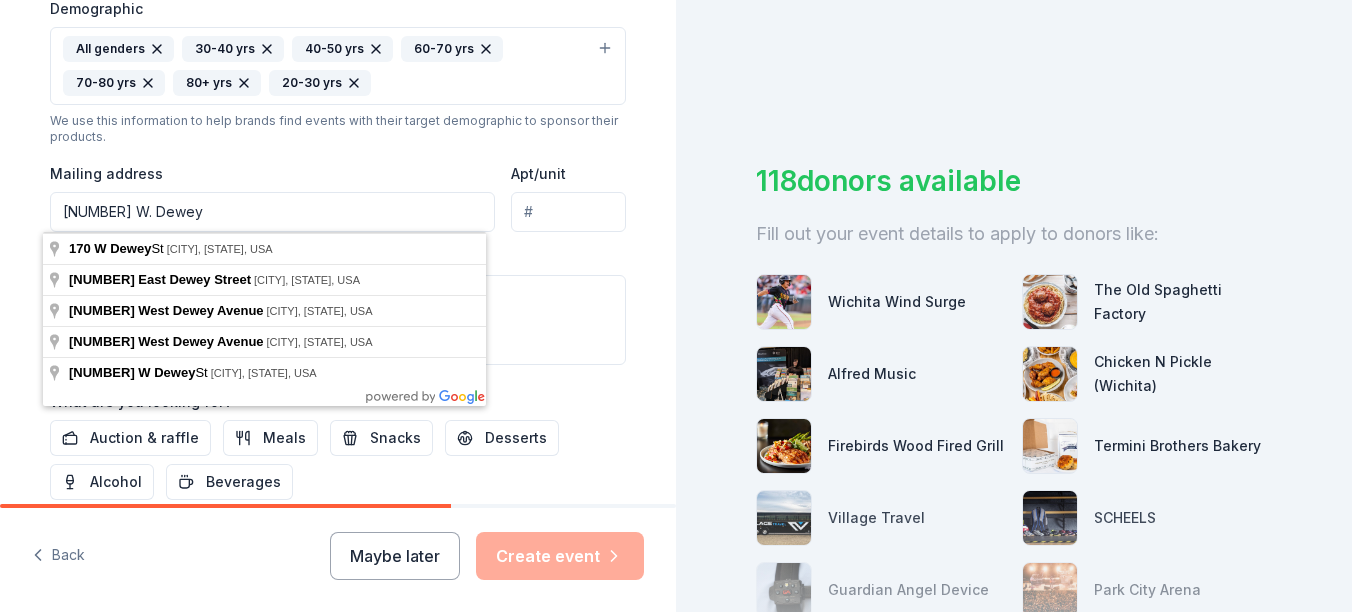 type on "[CITY], [STATE] [ZIP]" 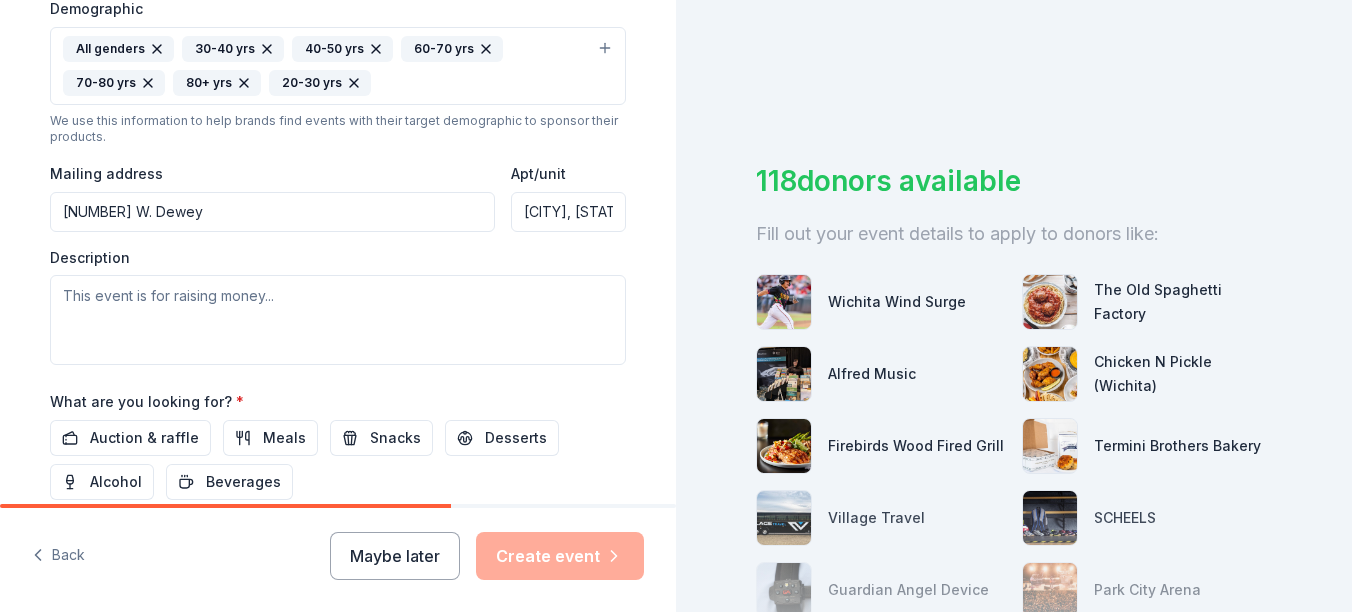 click on "Auction & raffle Meals Snacks Desserts Alcohol Beverages" at bounding box center (338, 460) 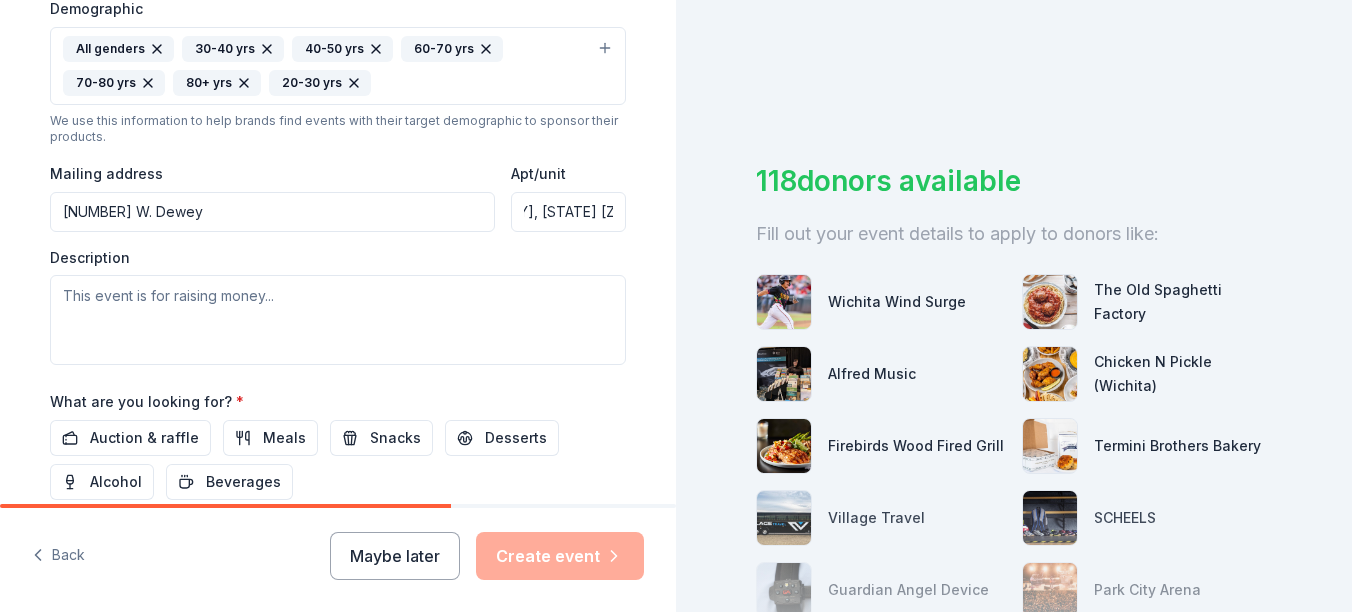 drag, startPoint x: 512, startPoint y: 211, endPoint x: 565, endPoint y: 215, distance: 53.15073 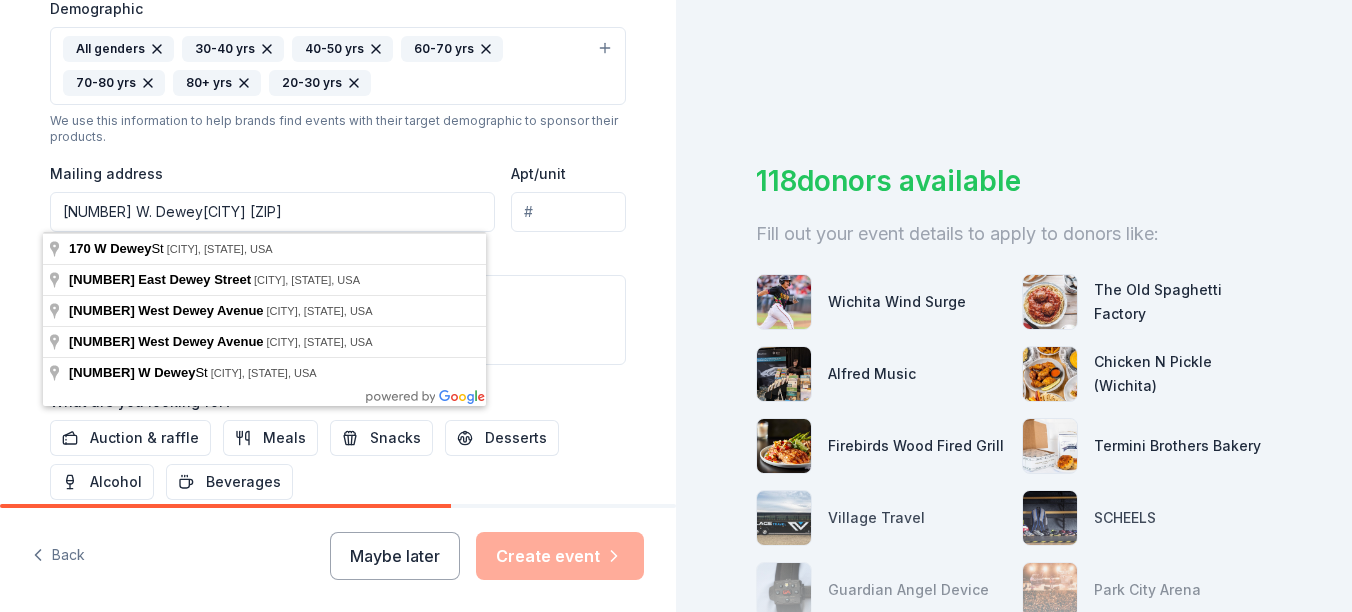 scroll, scrollTop: 0, scrollLeft: 0, axis: both 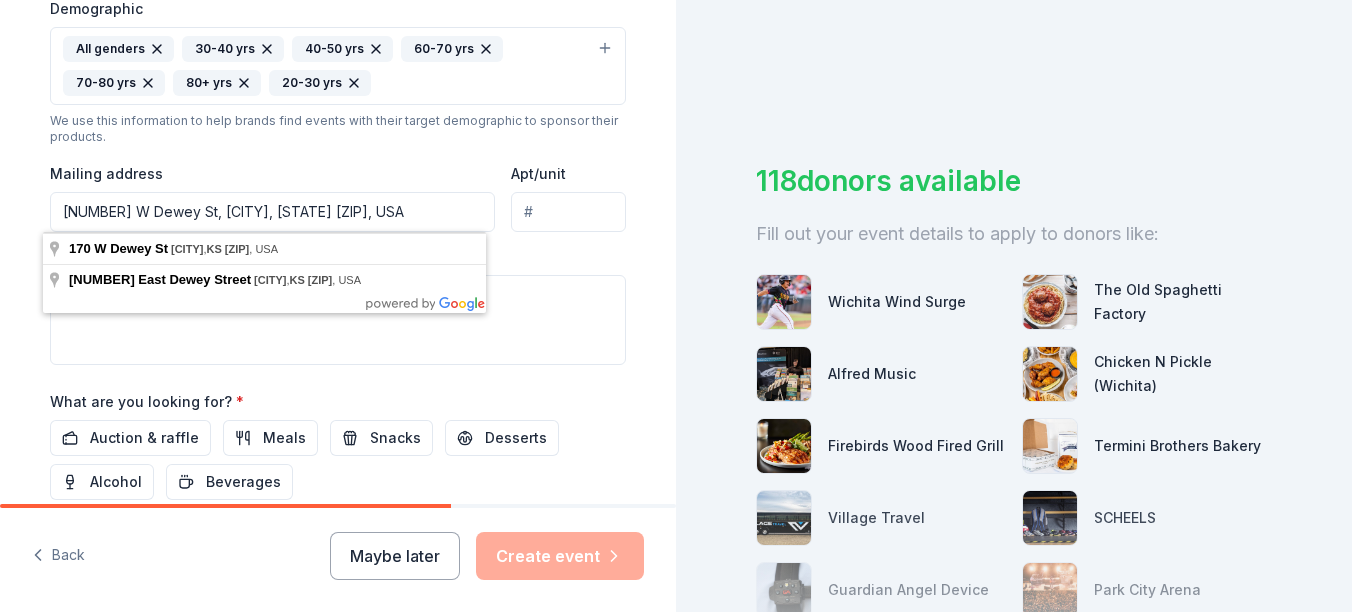 type on "[NUMBER] West Dewey Street, [CITY], [STATE], [ZIP]" 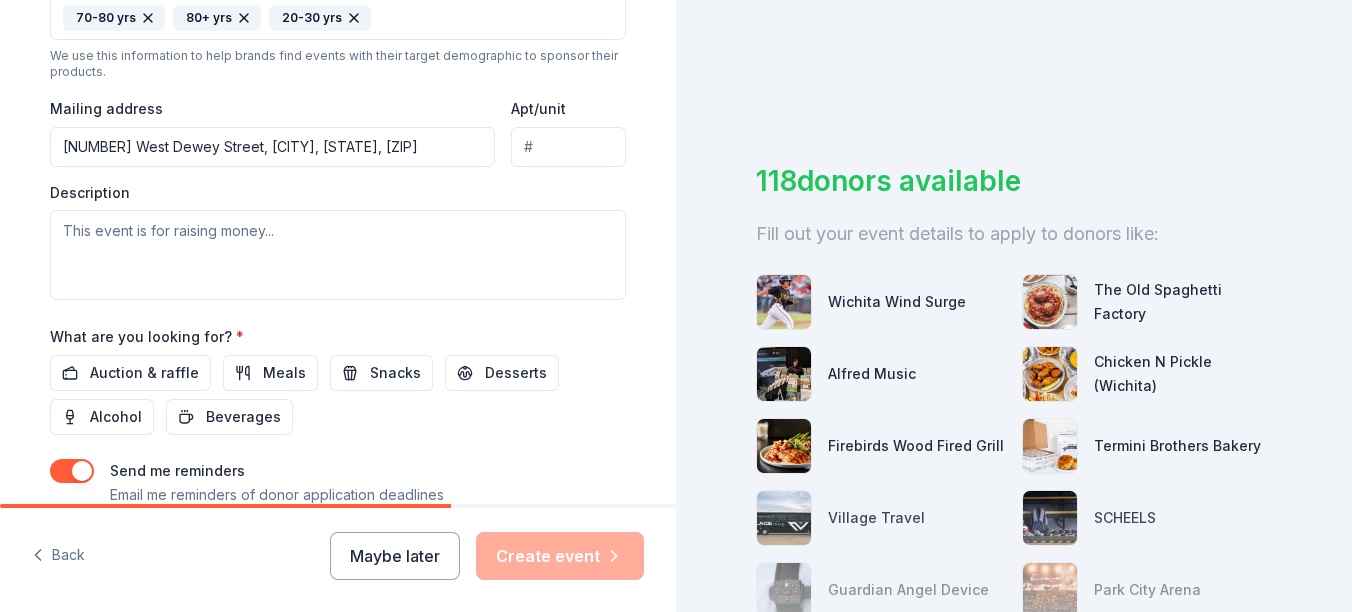 scroll, scrollTop: 765, scrollLeft: 0, axis: vertical 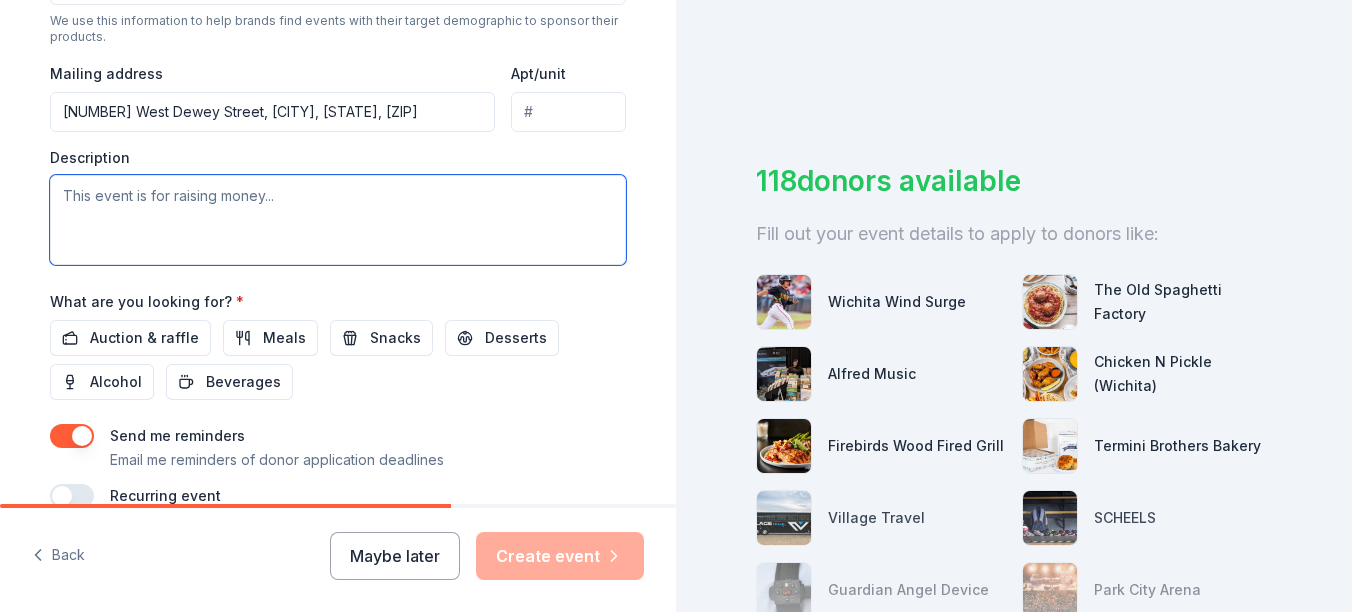 click at bounding box center [338, 220] 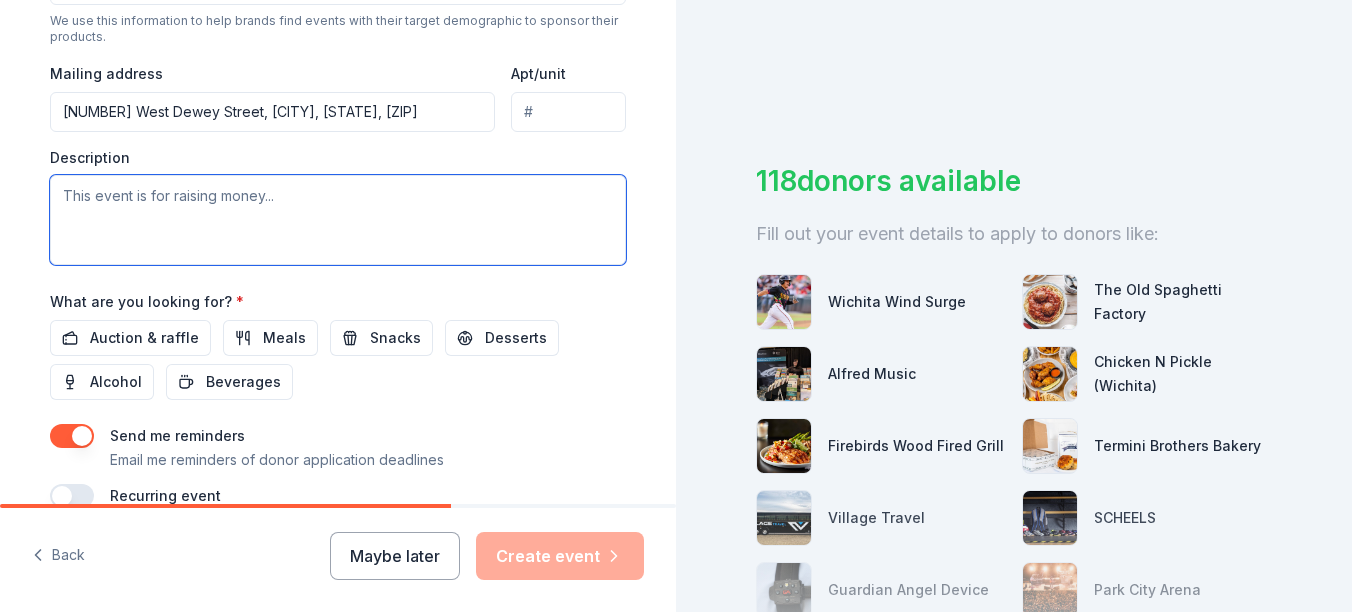 click at bounding box center [338, 220] 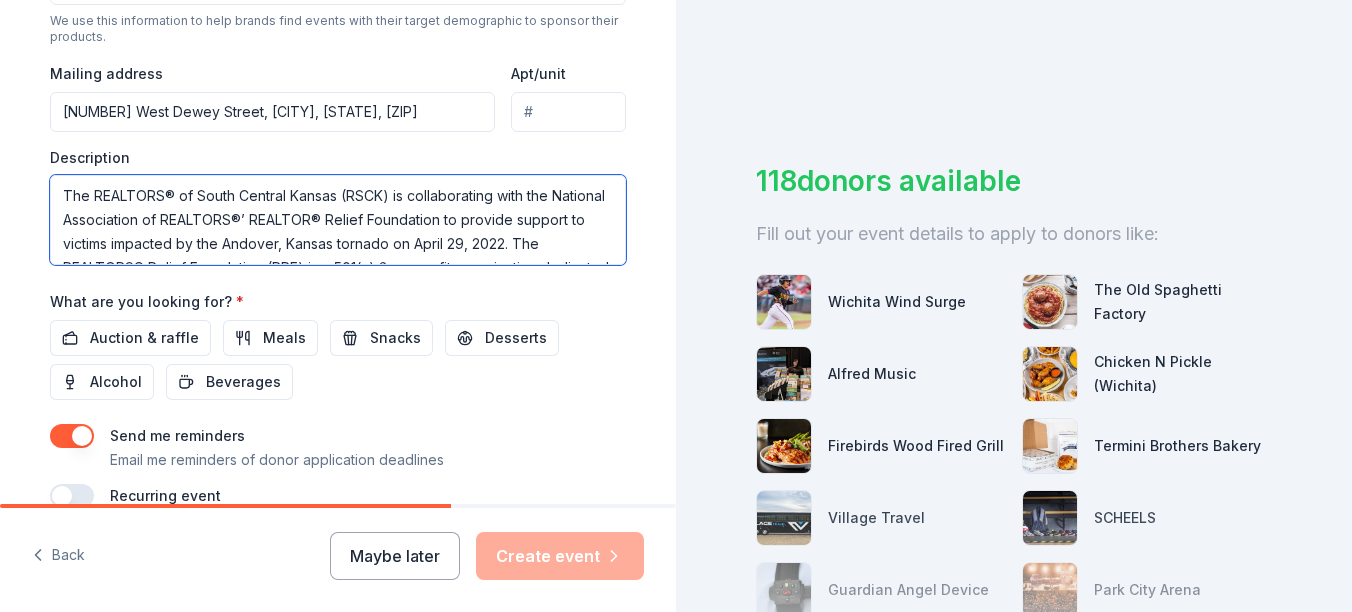scroll, scrollTop: 181, scrollLeft: 0, axis: vertical 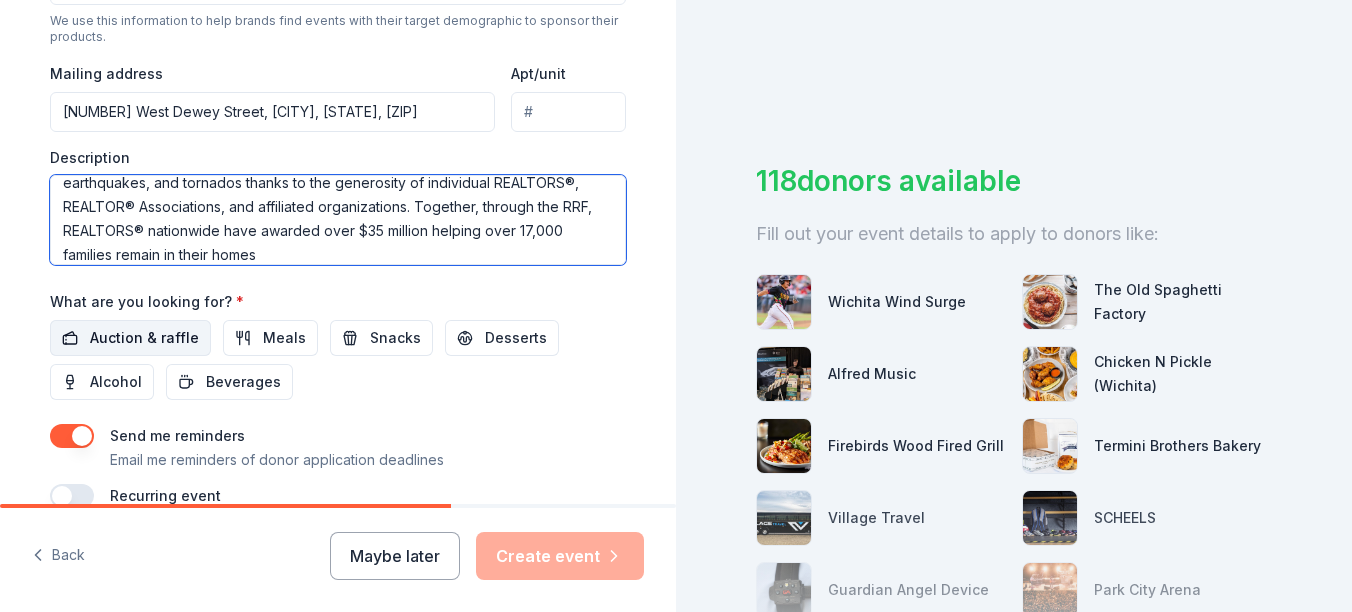 type on "The REALTORS® of South Central Kansas (RSCK) is collaborating with the National Association of REALTORS®’ REALTOR® Relief Foundation to provide support to victims impacted by the Andover, Kansas tornado on April 29, 2022. The REALTORS® Relief Foundation (RRF) is a 501(c) 3 nonprofit organization dedicated to providing housing-related assistance to victims of disasters. Created as a REALTOR®-driven response to the 9/11 terrorist attacks, RRF continues to restore and rebuild communities affected by disasters such as wildfires, hurricanes, earthquakes, and tornados thanks to the generosity of individual REALTORS®, REALTOR® Associations, and affiliated organizations. Together, through the RRF, REALTORS® nationwide have awarded over $35 million helping over 17,000 families remain in their homes" 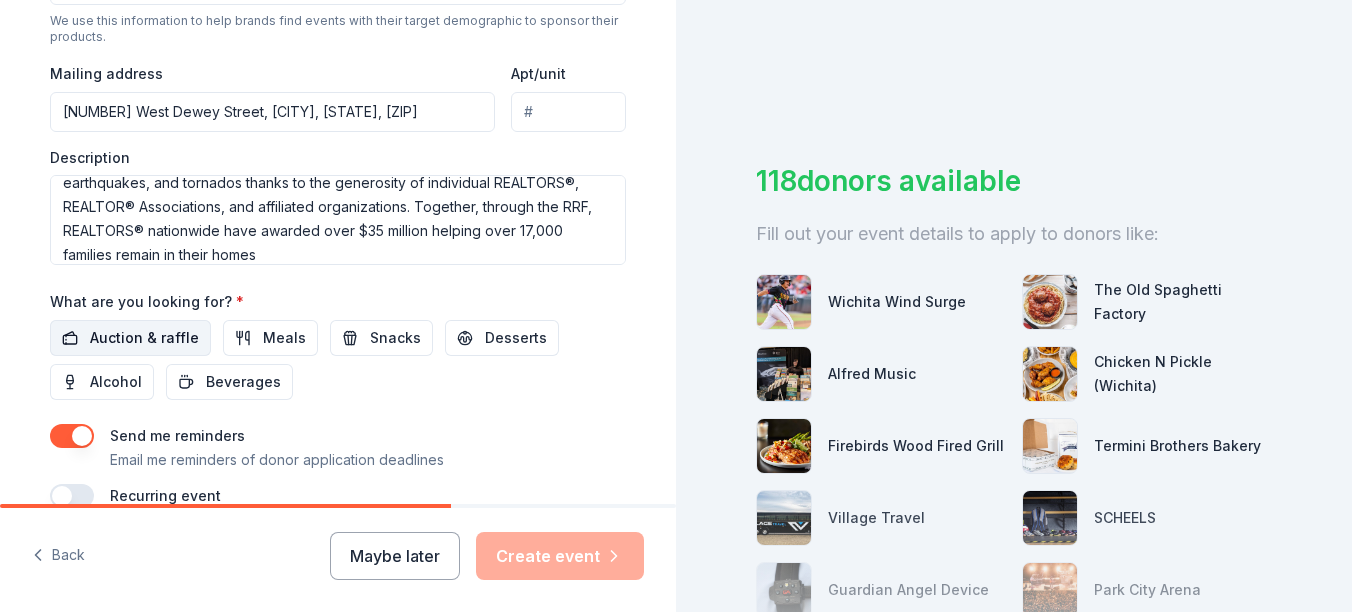 click on "Auction & raffle" at bounding box center (144, 338) 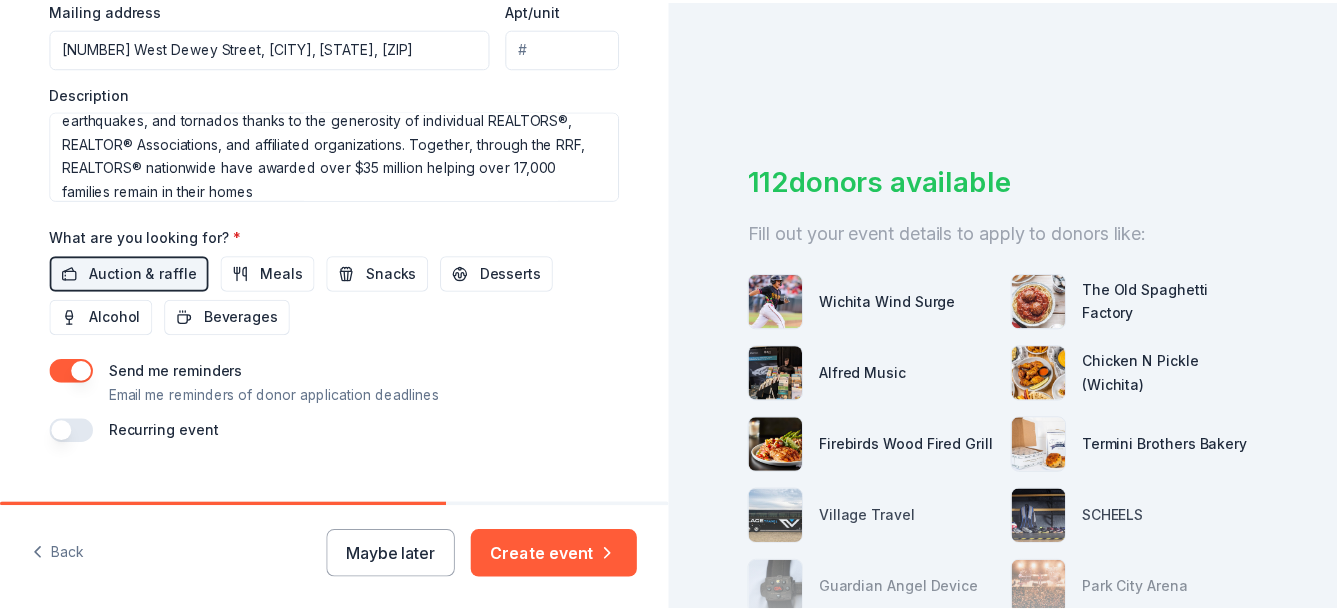 scroll, scrollTop: 865, scrollLeft: 0, axis: vertical 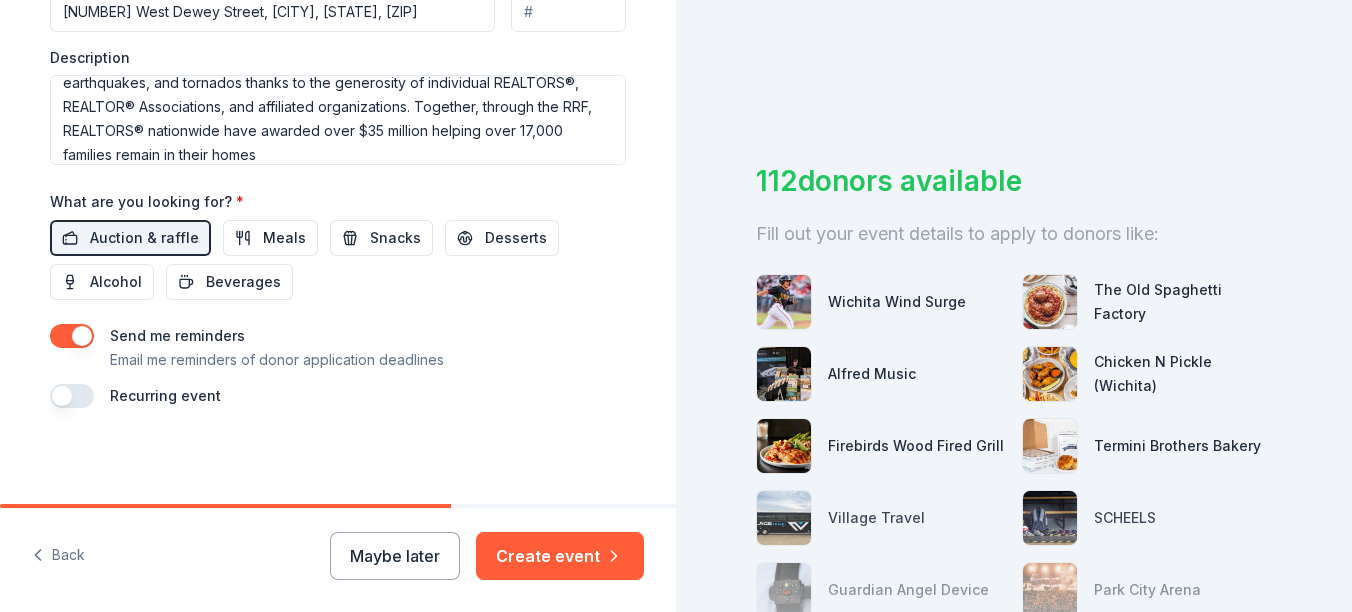 click at bounding box center (72, 396) 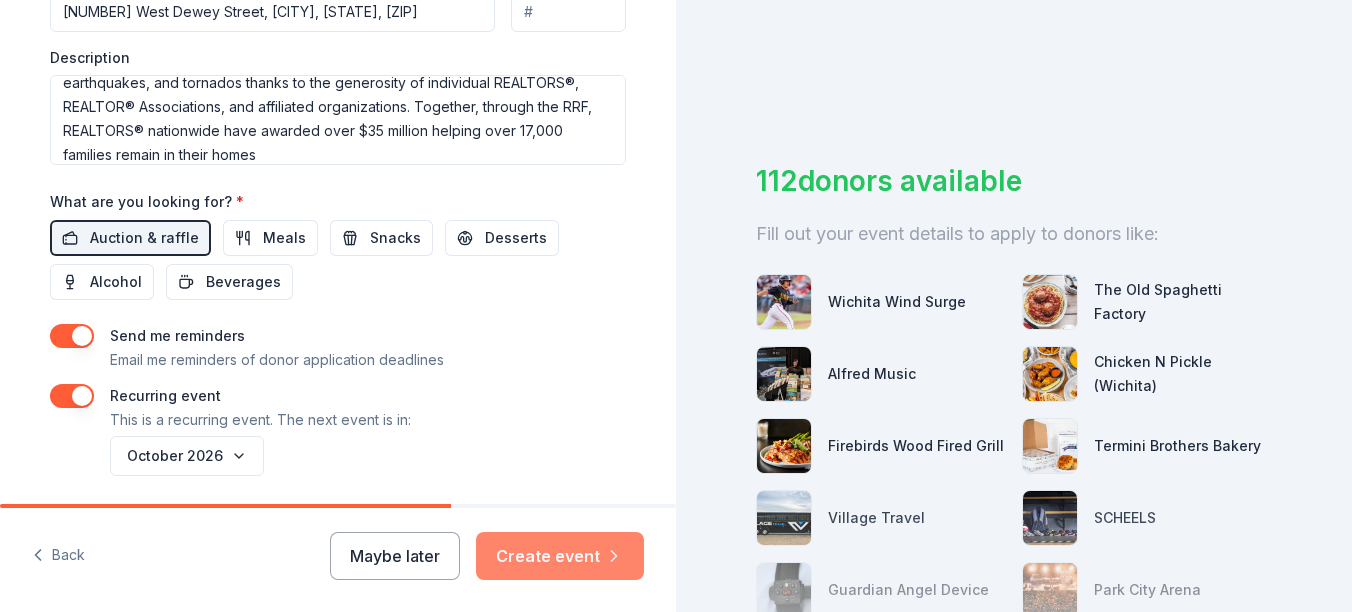 click on "Create event" at bounding box center [560, 556] 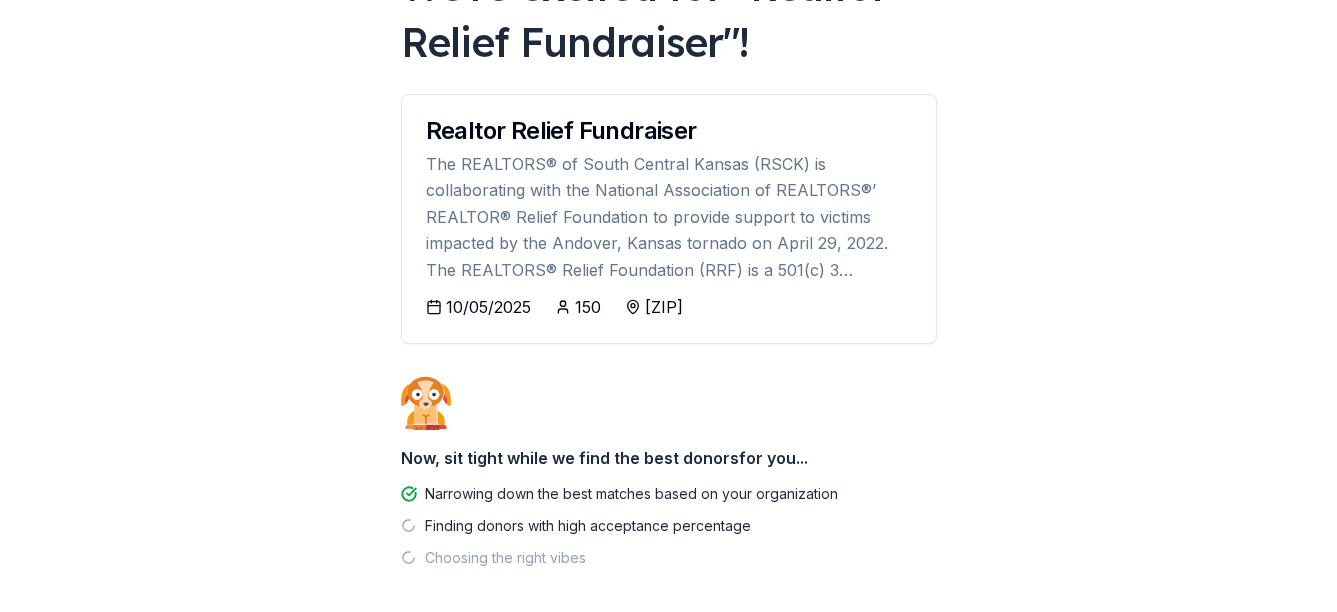 scroll, scrollTop: 259, scrollLeft: 0, axis: vertical 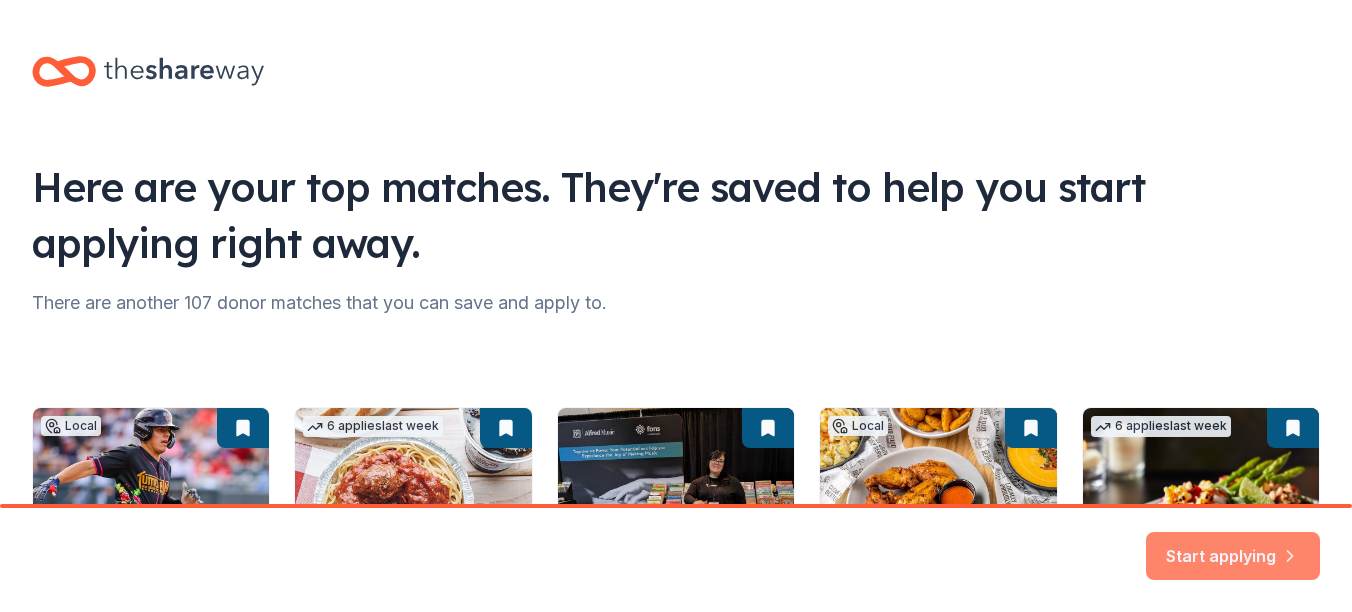 click on "Start applying" at bounding box center (1233, 544) 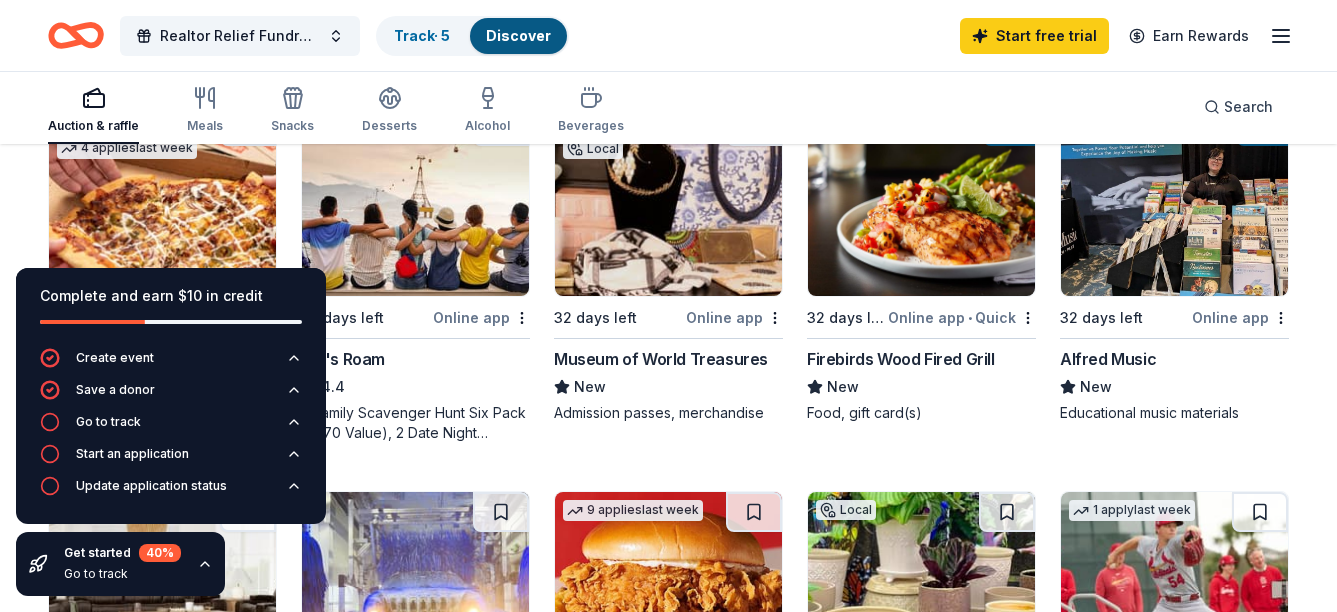scroll, scrollTop: 1000, scrollLeft: 0, axis: vertical 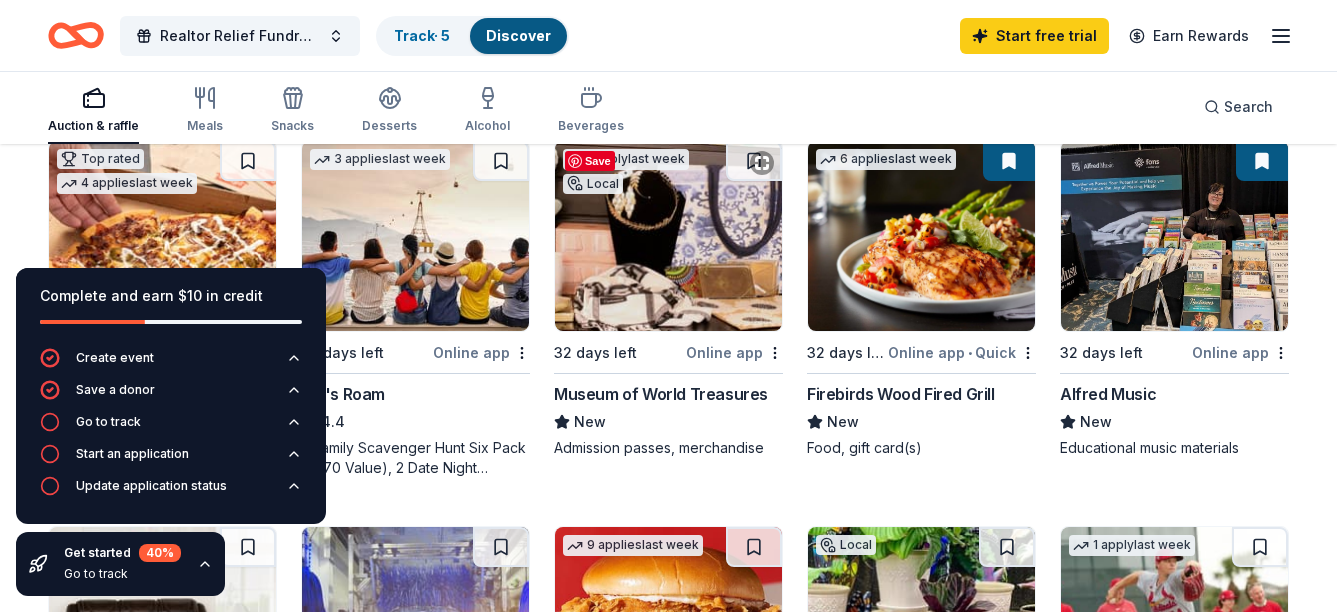 click at bounding box center (668, 236) 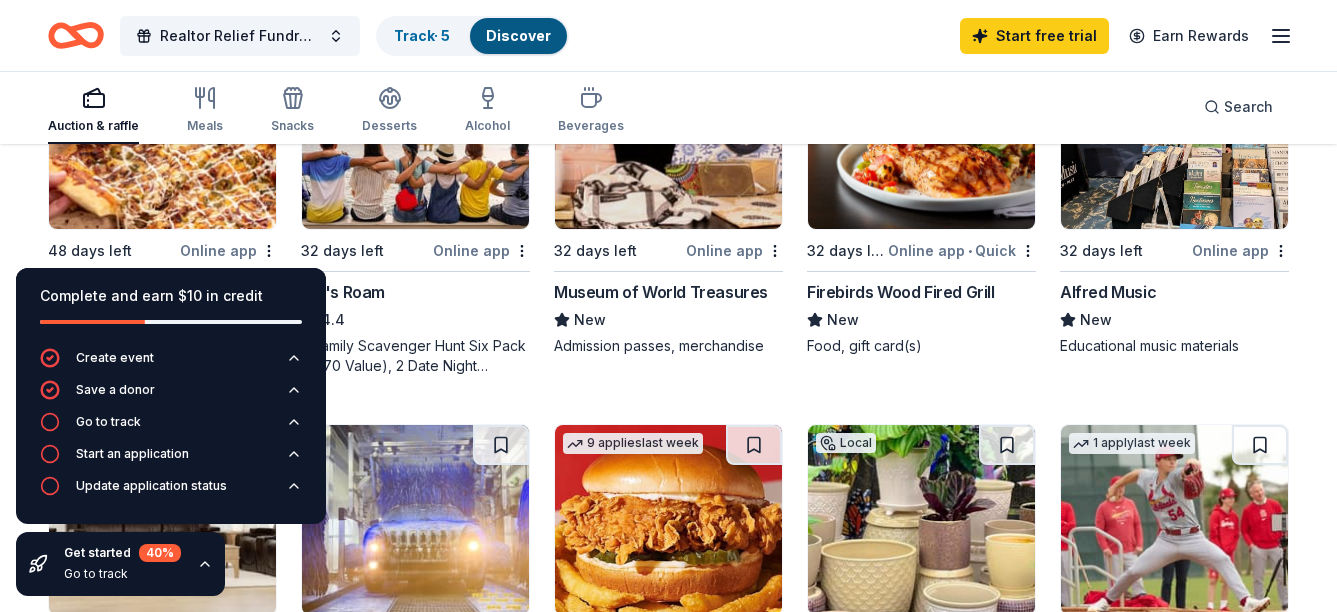 scroll, scrollTop: 1100, scrollLeft: 0, axis: vertical 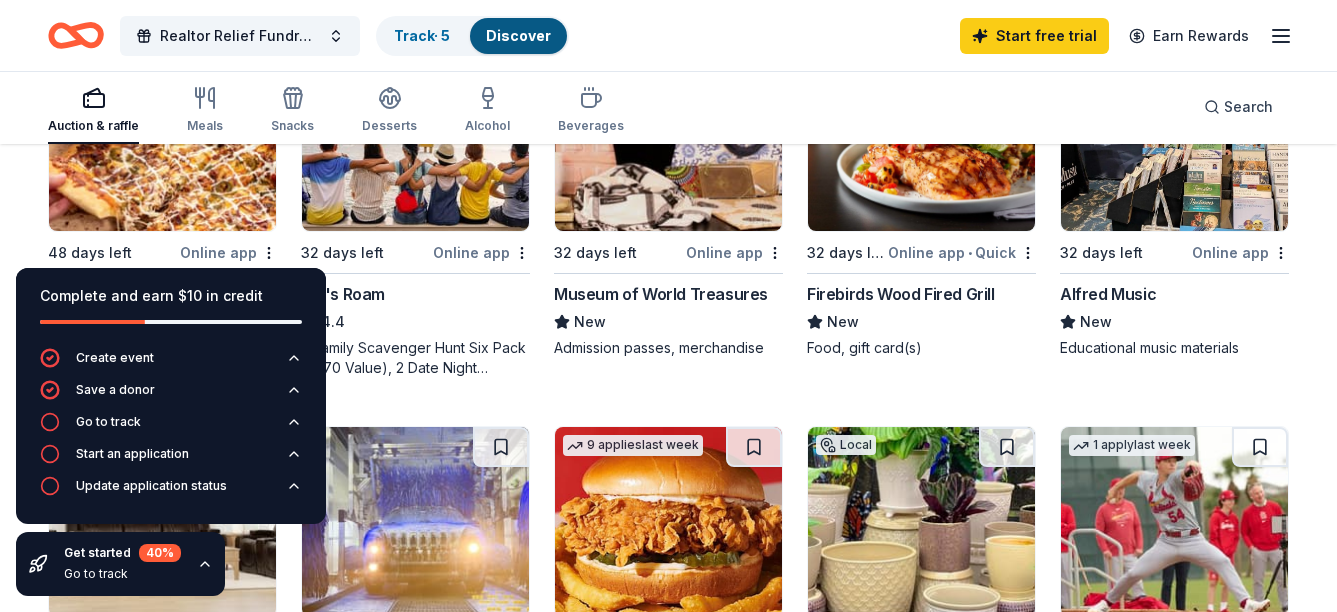 click 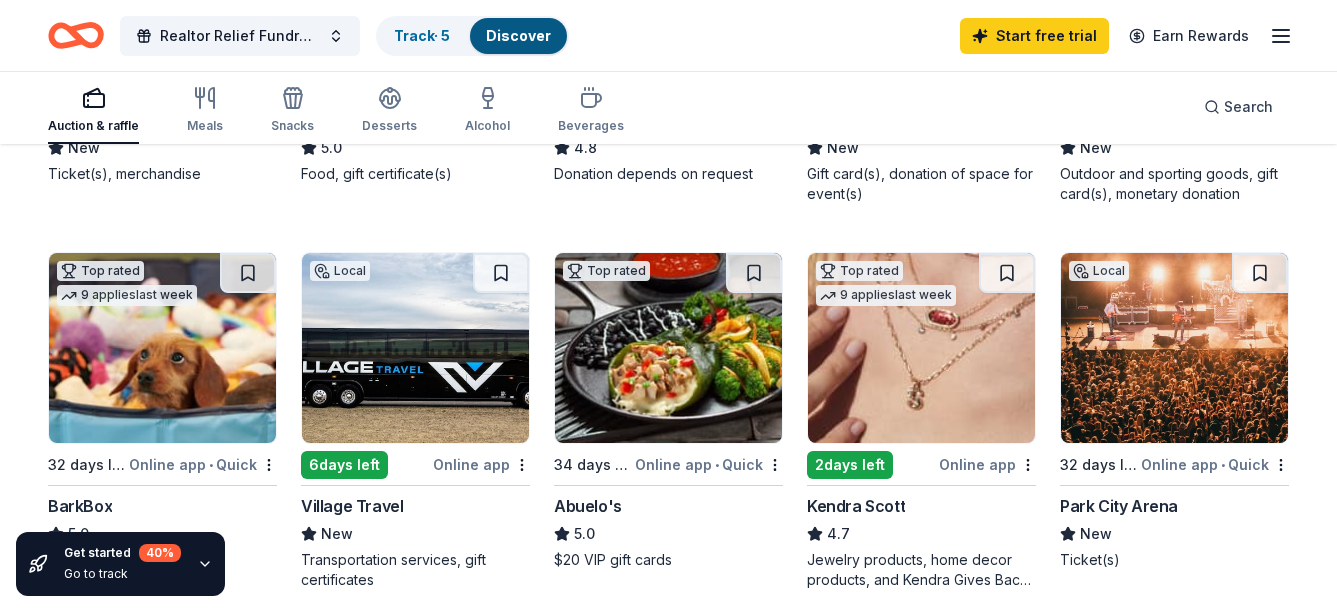 scroll, scrollTop: 500, scrollLeft: 0, axis: vertical 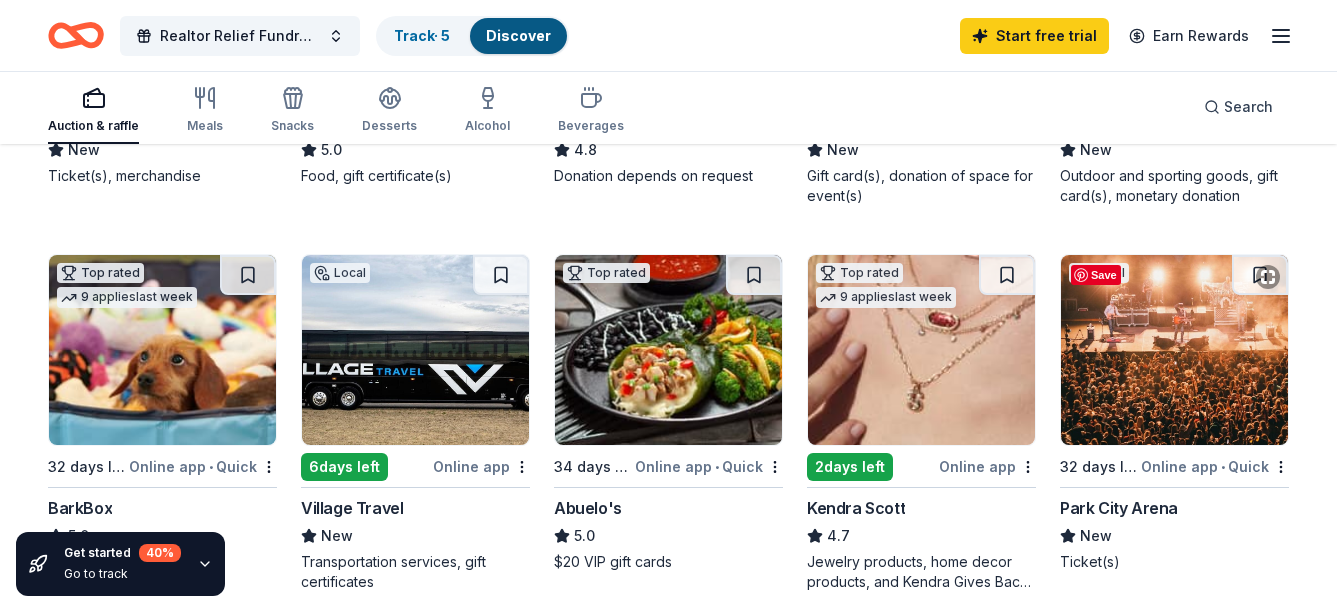 click at bounding box center (1174, 350) 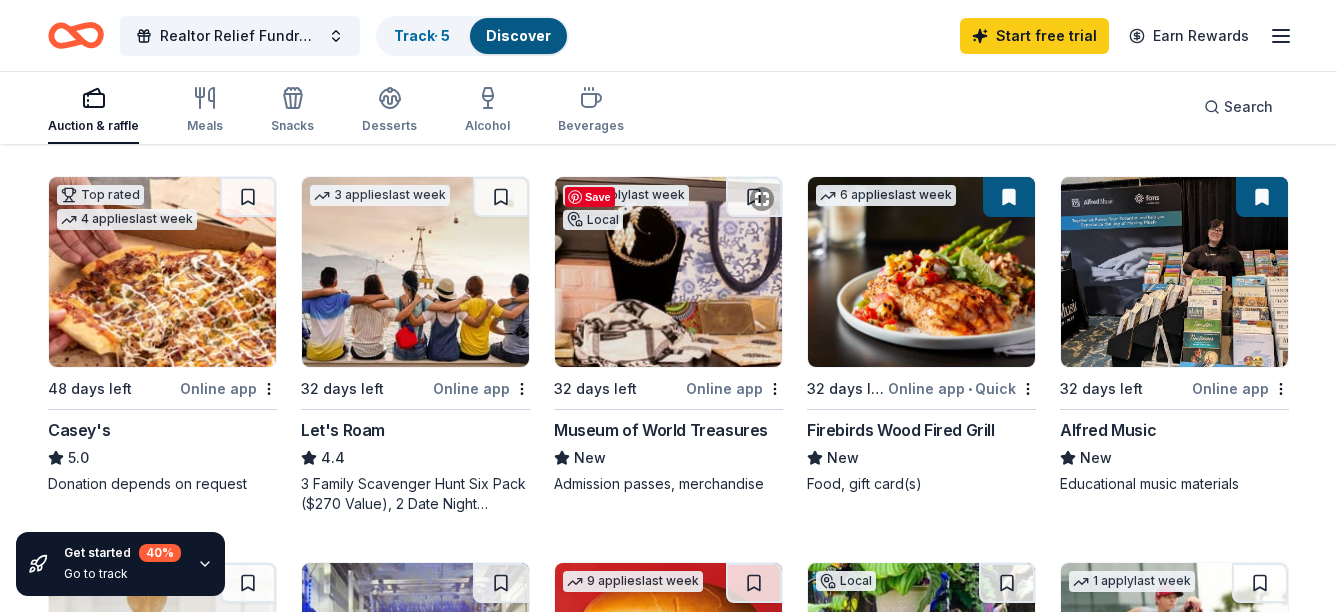 scroll, scrollTop: 1000, scrollLeft: 0, axis: vertical 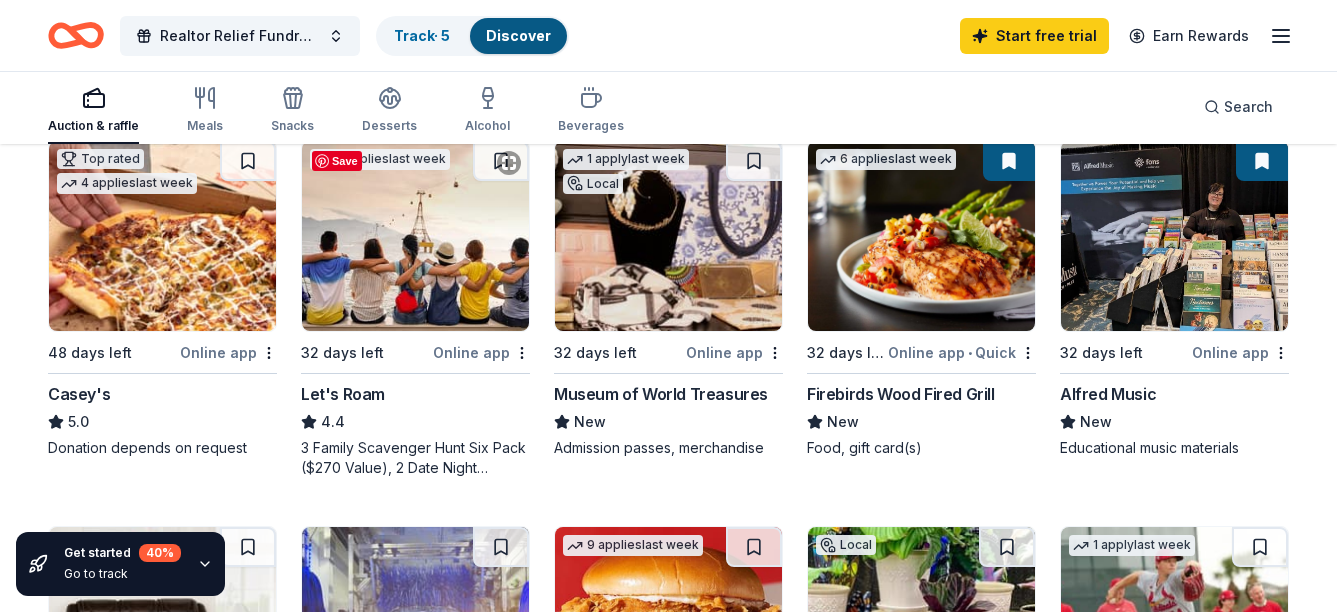 click at bounding box center [415, 236] 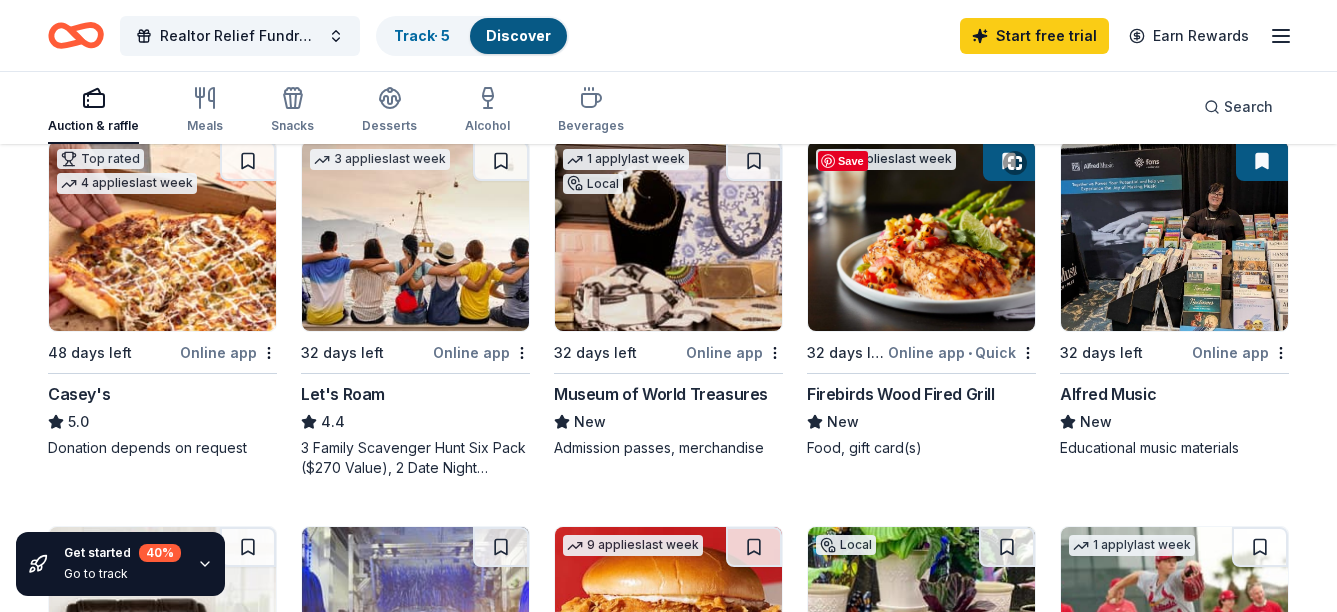click at bounding box center (921, 236) 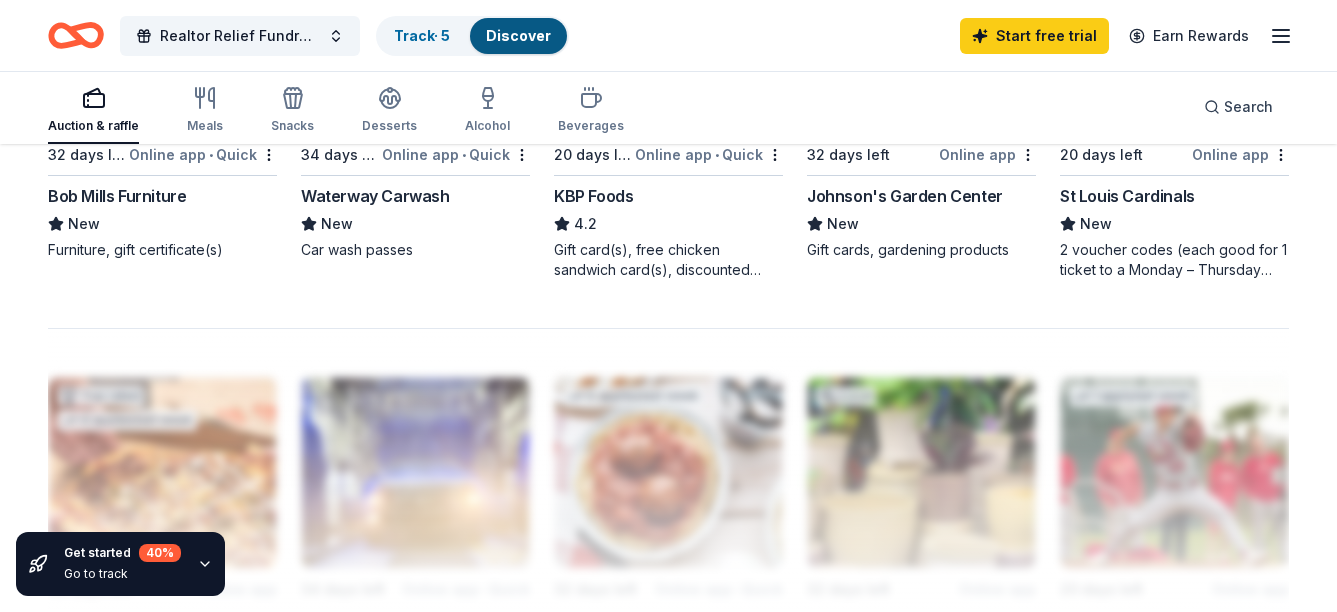 scroll, scrollTop: 1700, scrollLeft: 0, axis: vertical 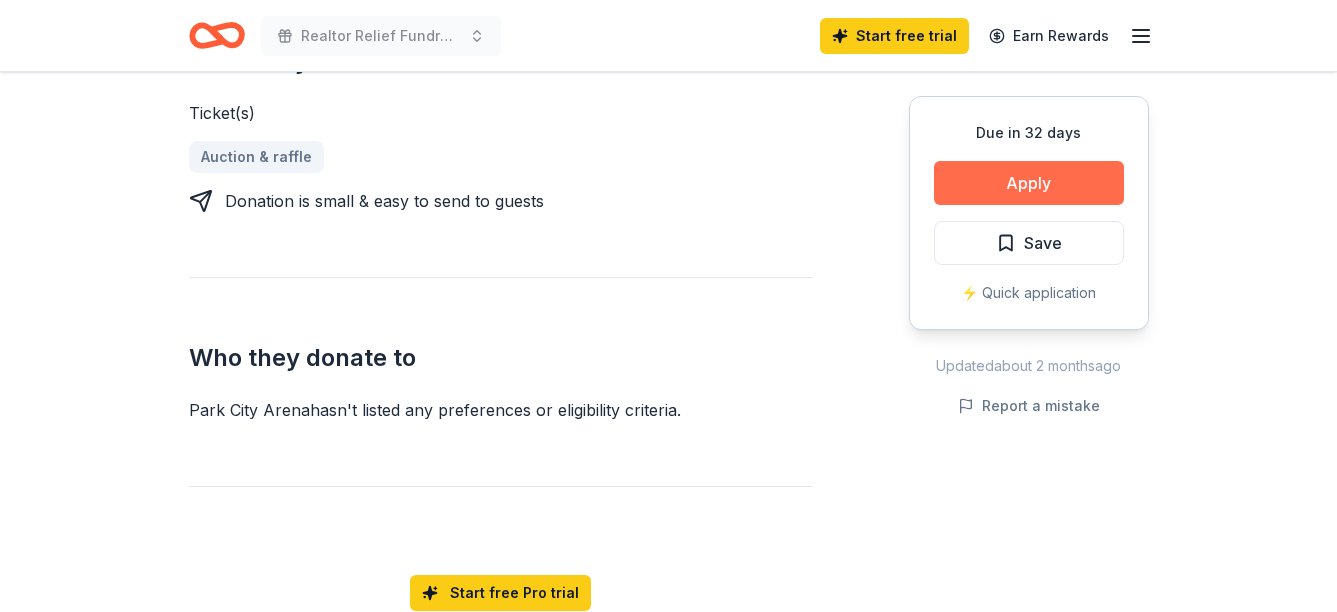 click on "Apply" at bounding box center [1029, 183] 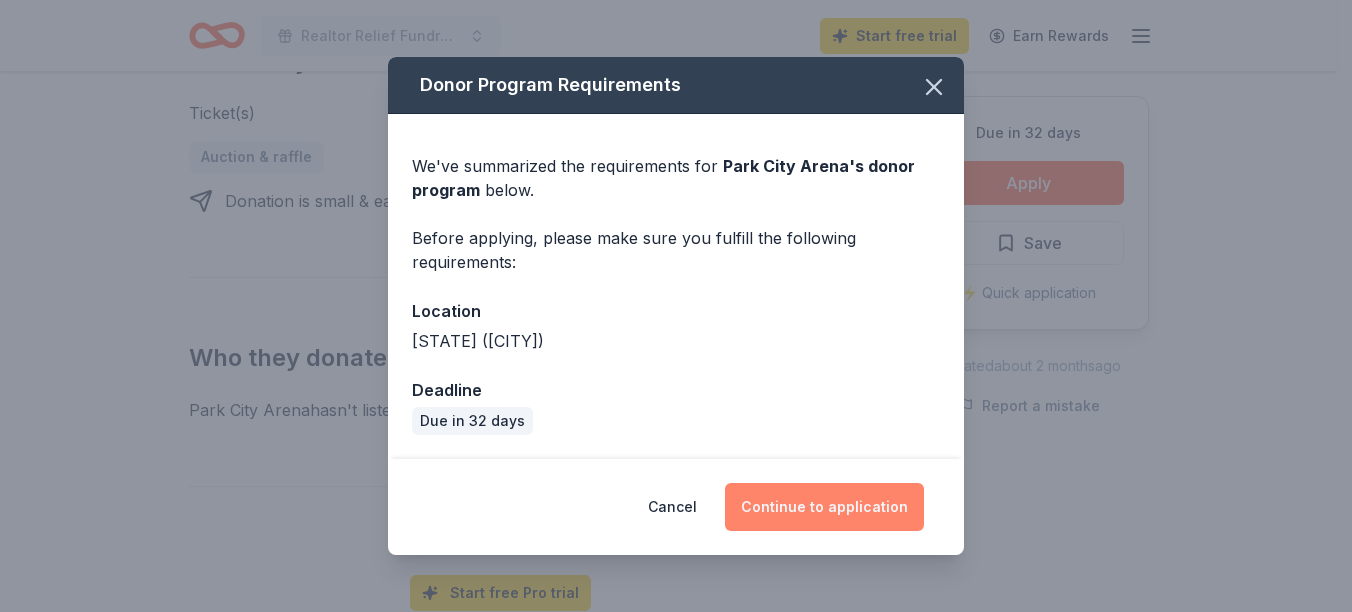 click on "Continue to application" at bounding box center (824, 507) 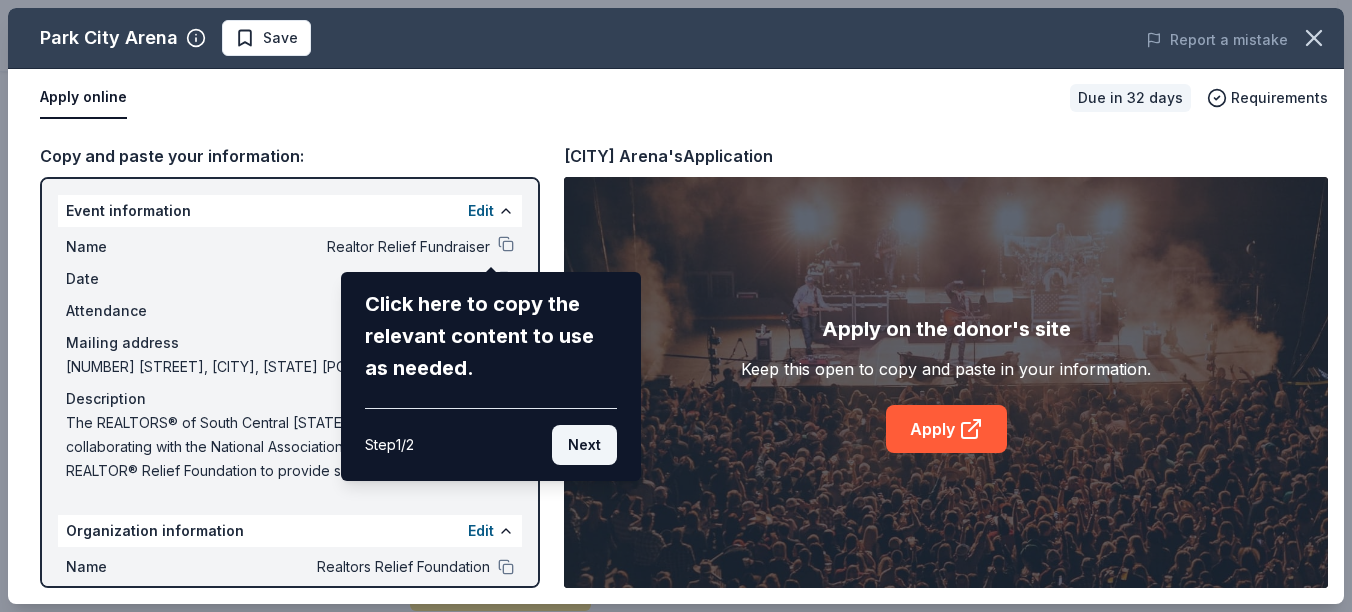 click on "Next" at bounding box center [584, 445] 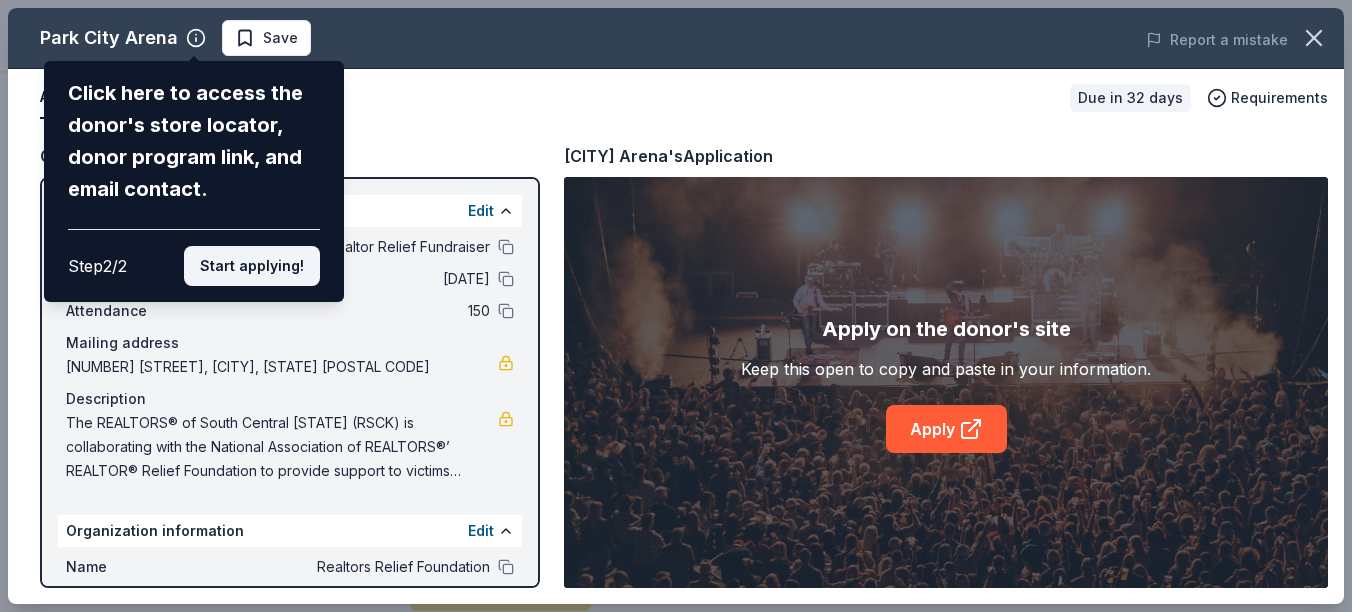 click on "Start applying!" at bounding box center (252, 266) 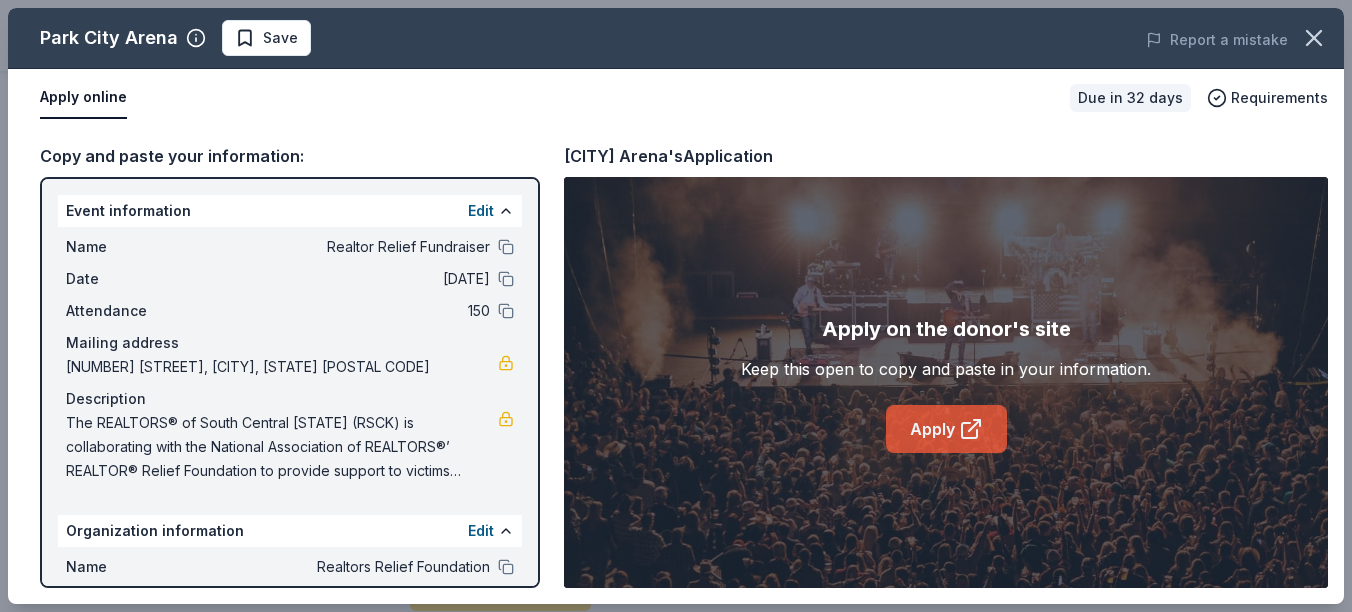 click on "Apply" at bounding box center (946, 429) 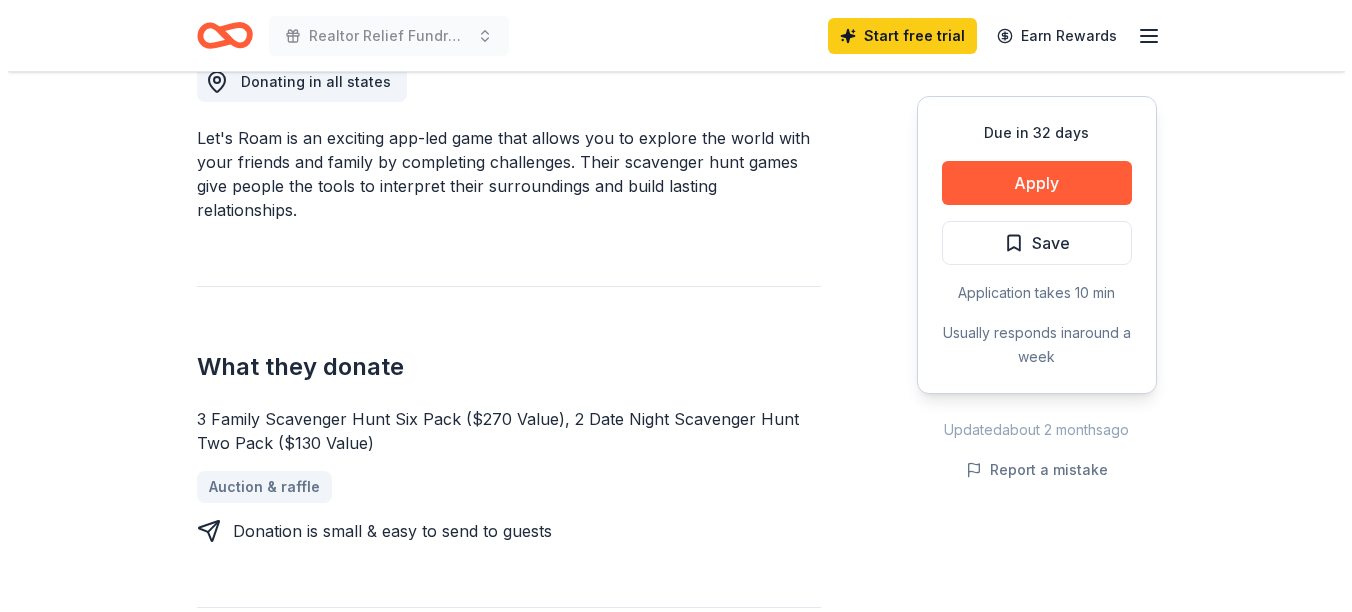 scroll, scrollTop: 600, scrollLeft: 0, axis: vertical 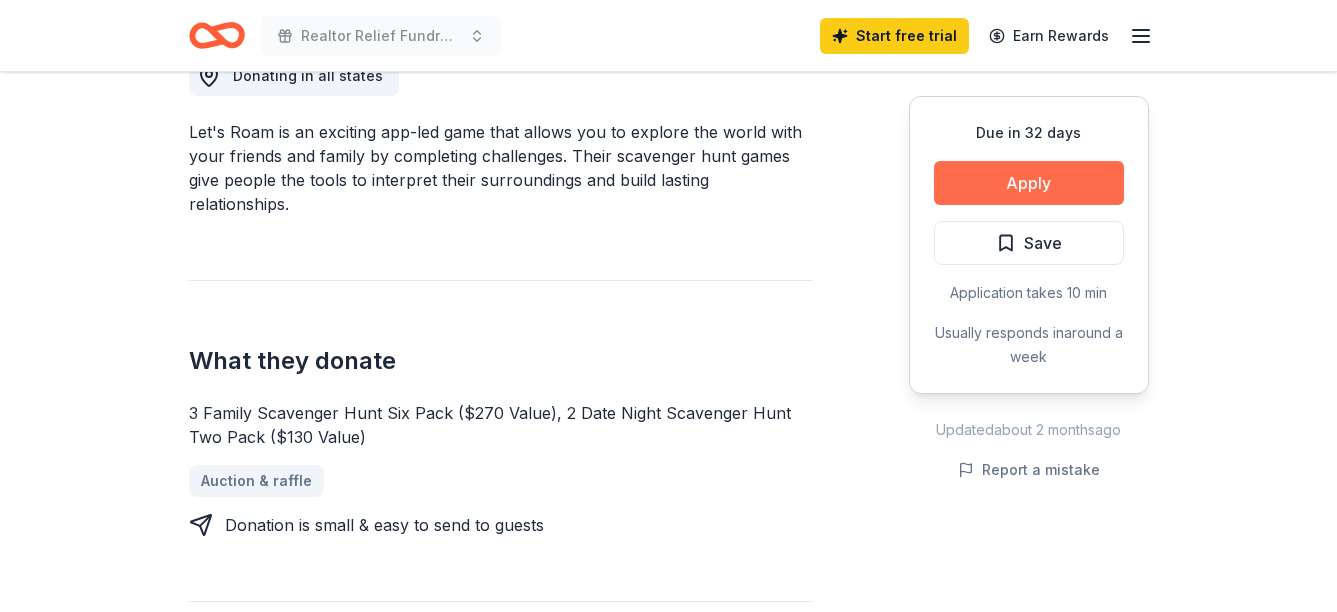 drag, startPoint x: 1079, startPoint y: 155, endPoint x: 1079, endPoint y: 170, distance: 15 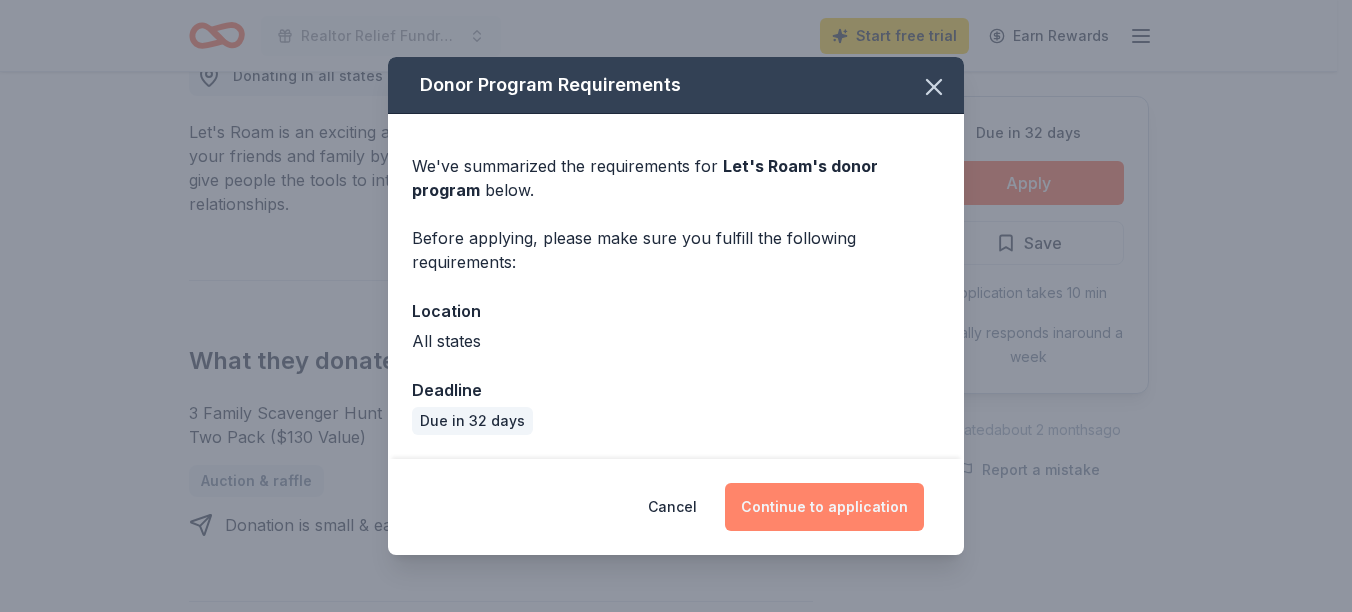 click on "Continue to application" at bounding box center [824, 507] 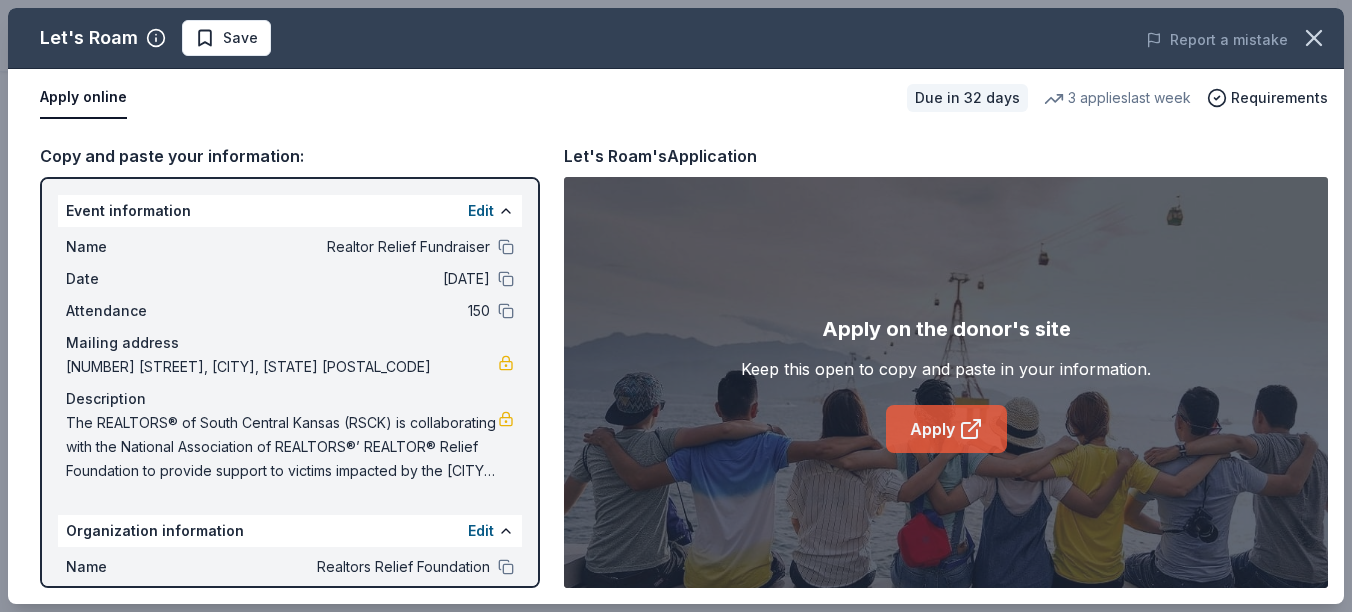 click on "Apply" at bounding box center [946, 429] 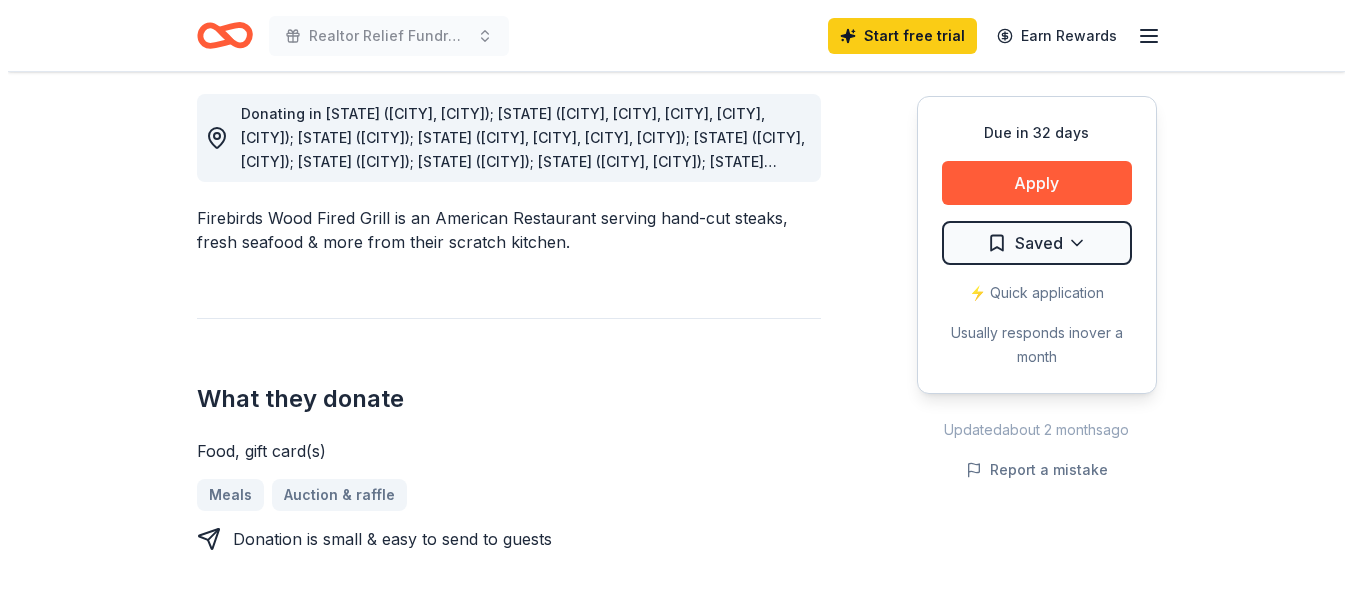 scroll, scrollTop: 600, scrollLeft: 0, axis: vertical 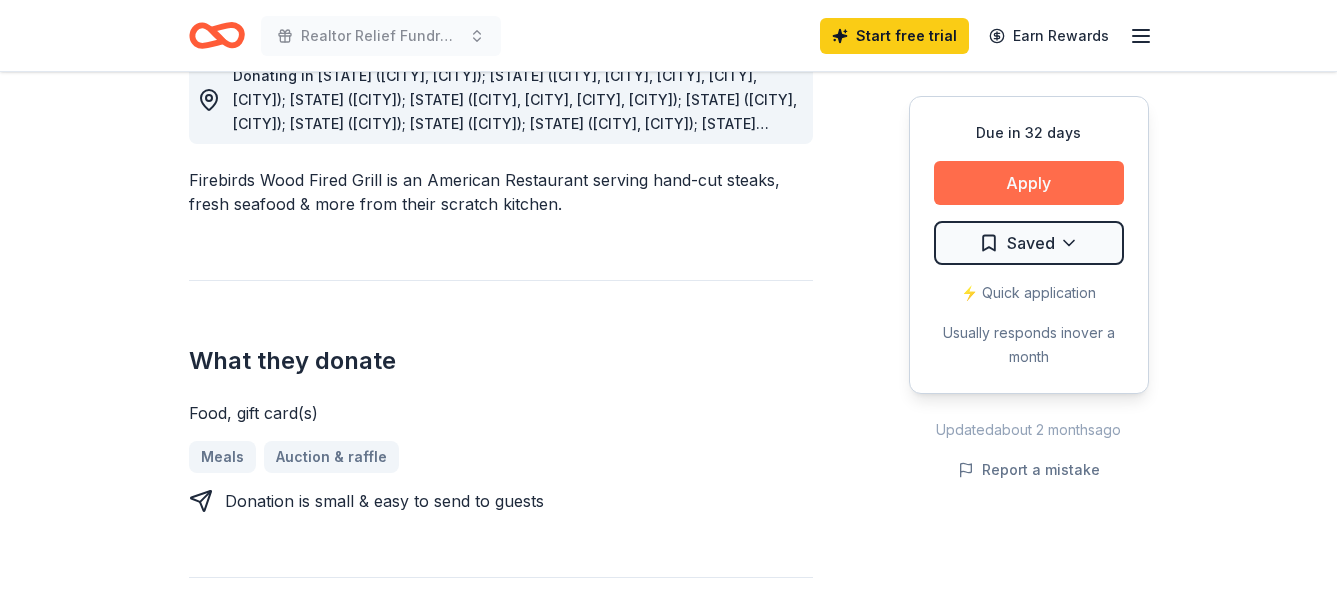 click on "Apply" at bounding box center (1029, 183) 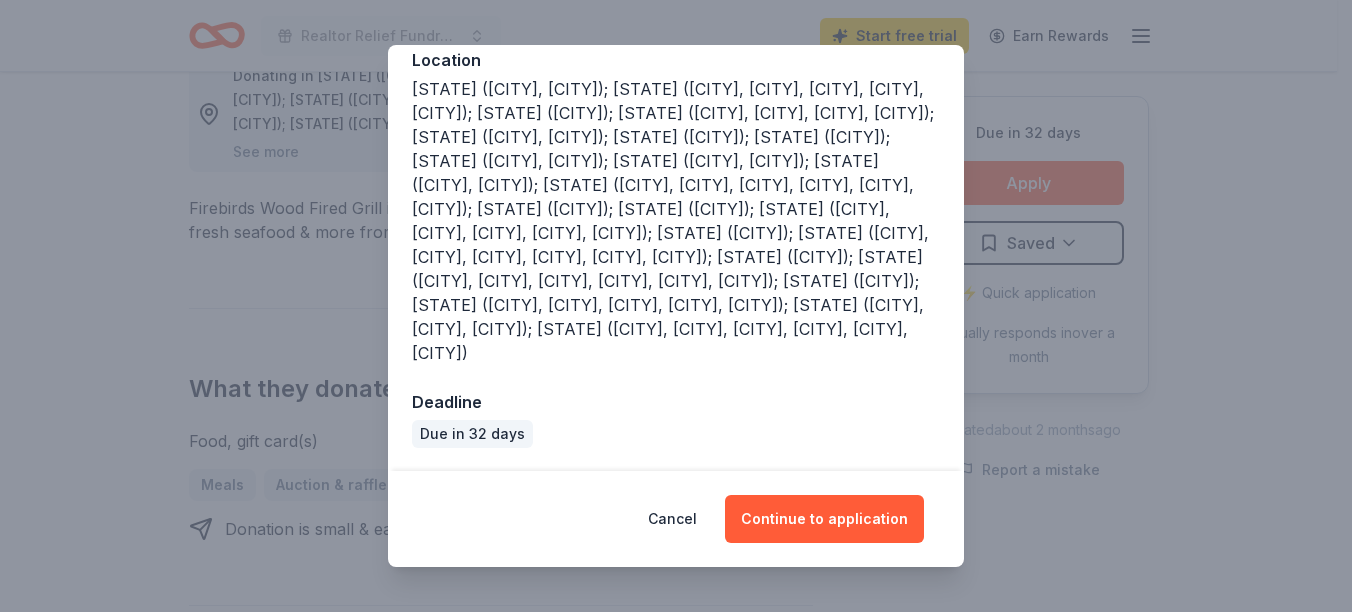scroll, scrollTop: 240, scrollLeft: 0, axis: vertical 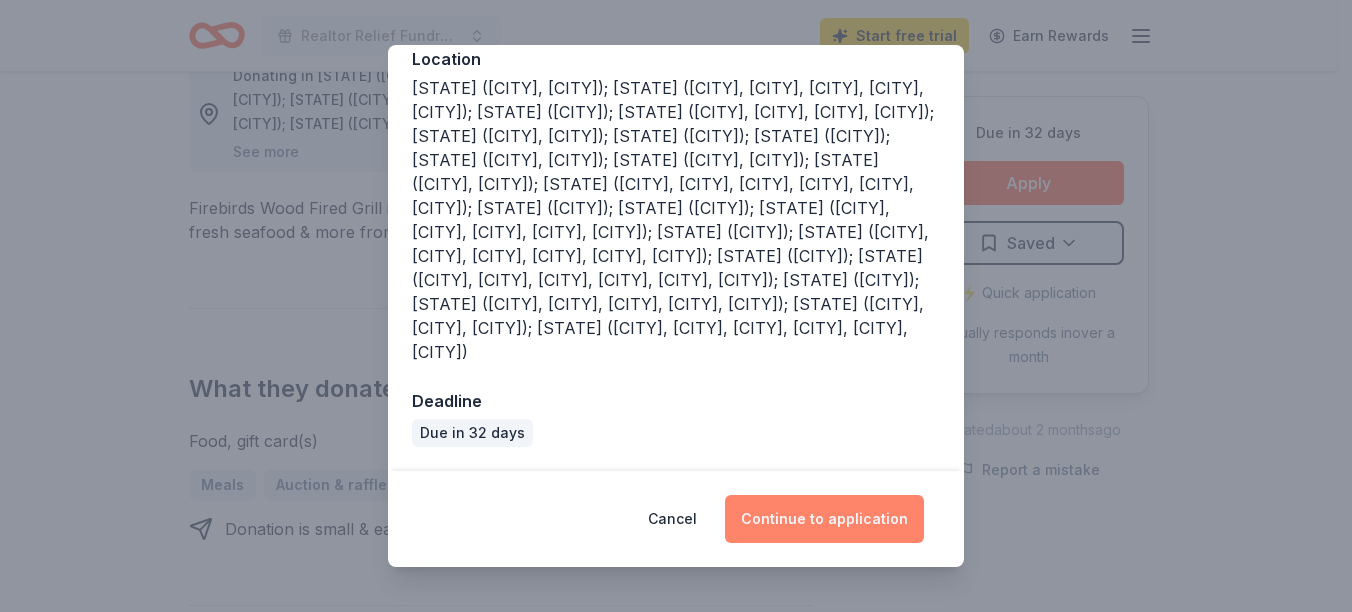 click on "Continue to application" at bounding box center [824, 519] 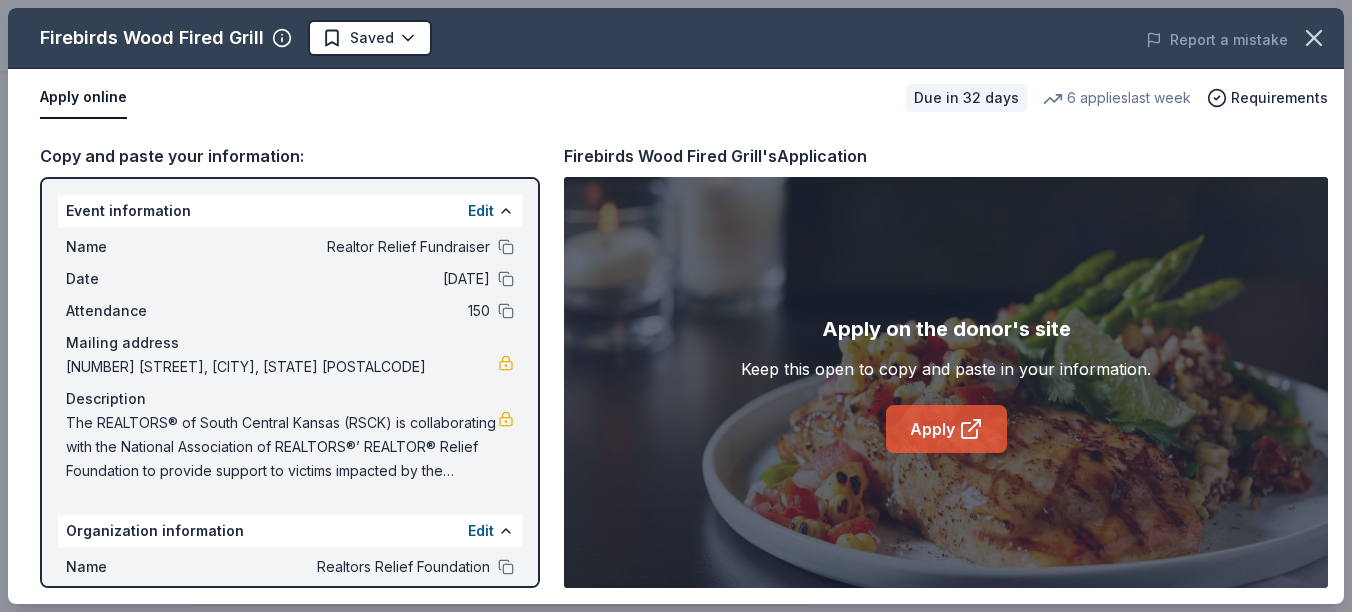 click on "Apply" at bounding box center (946, 429) 